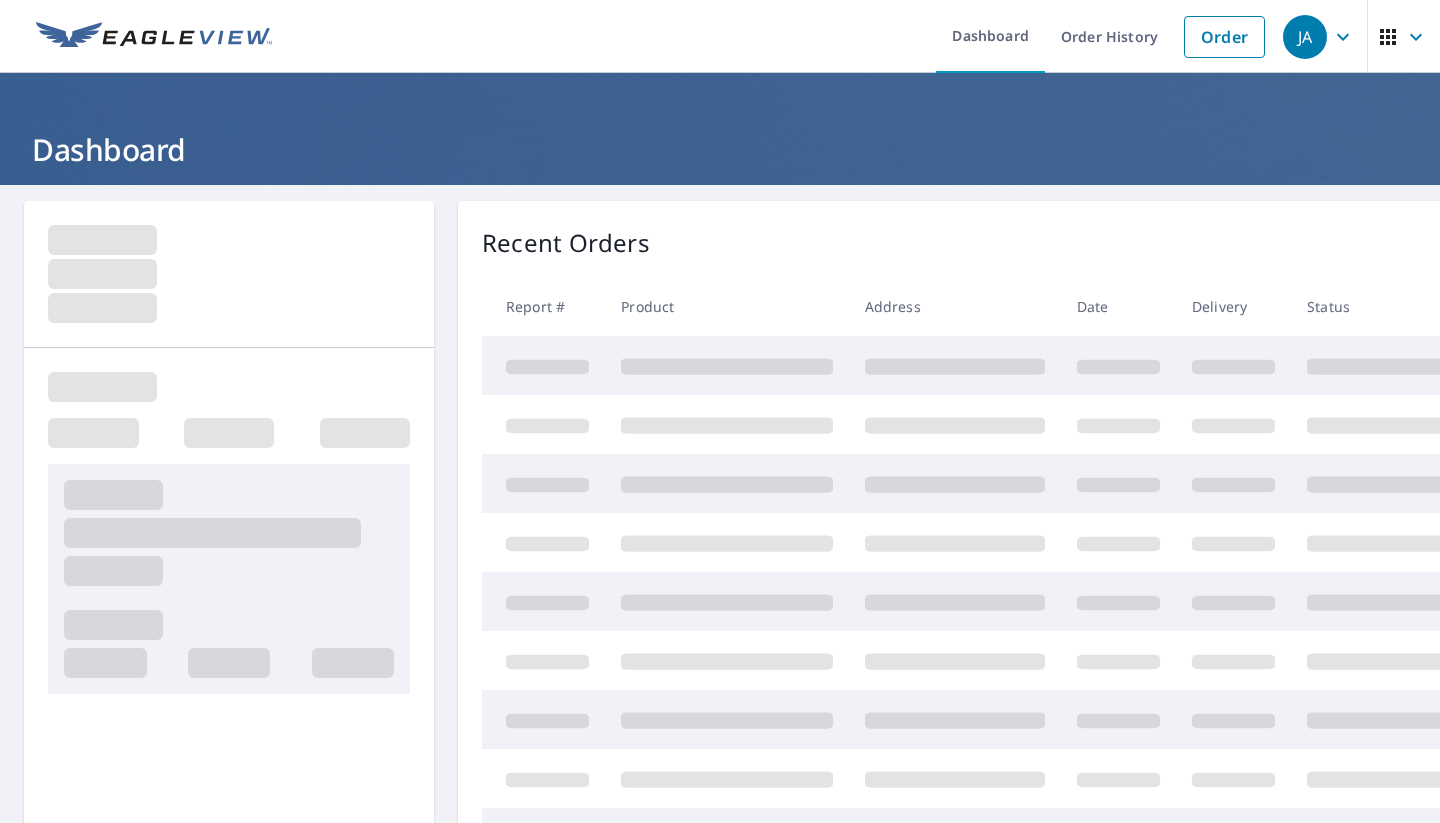 scroll, scrollTop: 0, scrollLeft: 0, axis: both 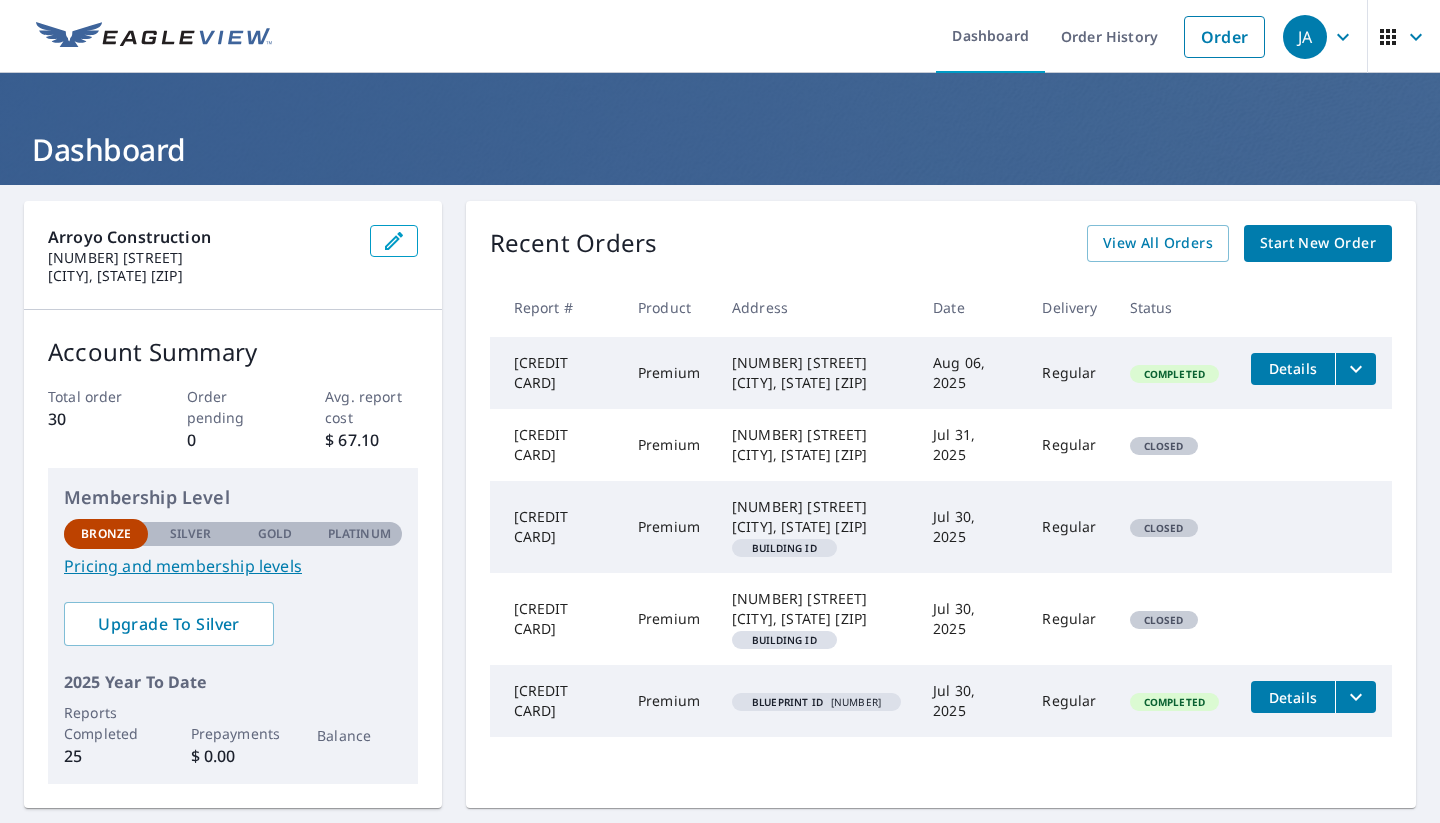 click on "Start New Order" at bounding box center (1318, 243) 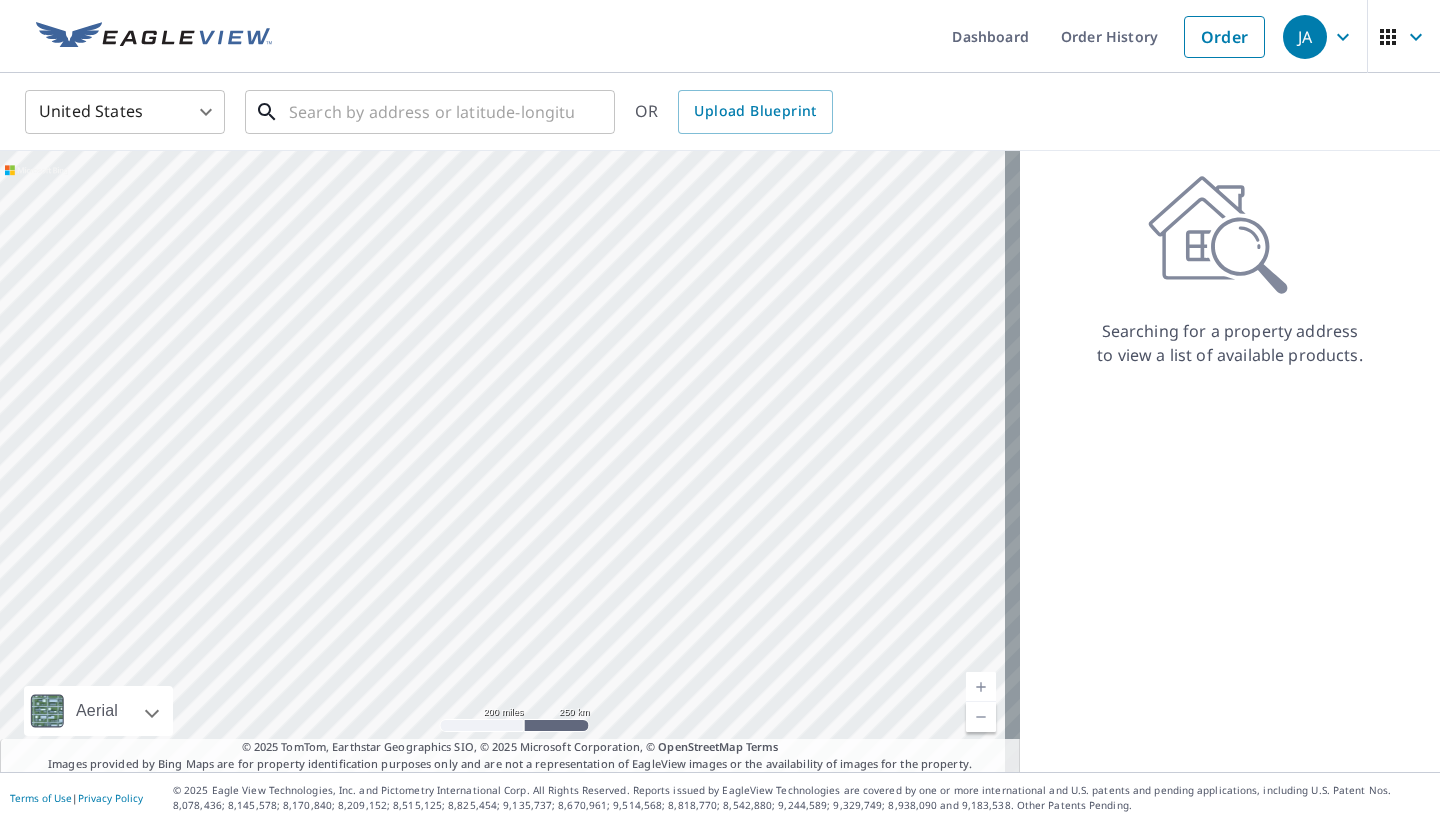 click at bounding box center (431, 112) 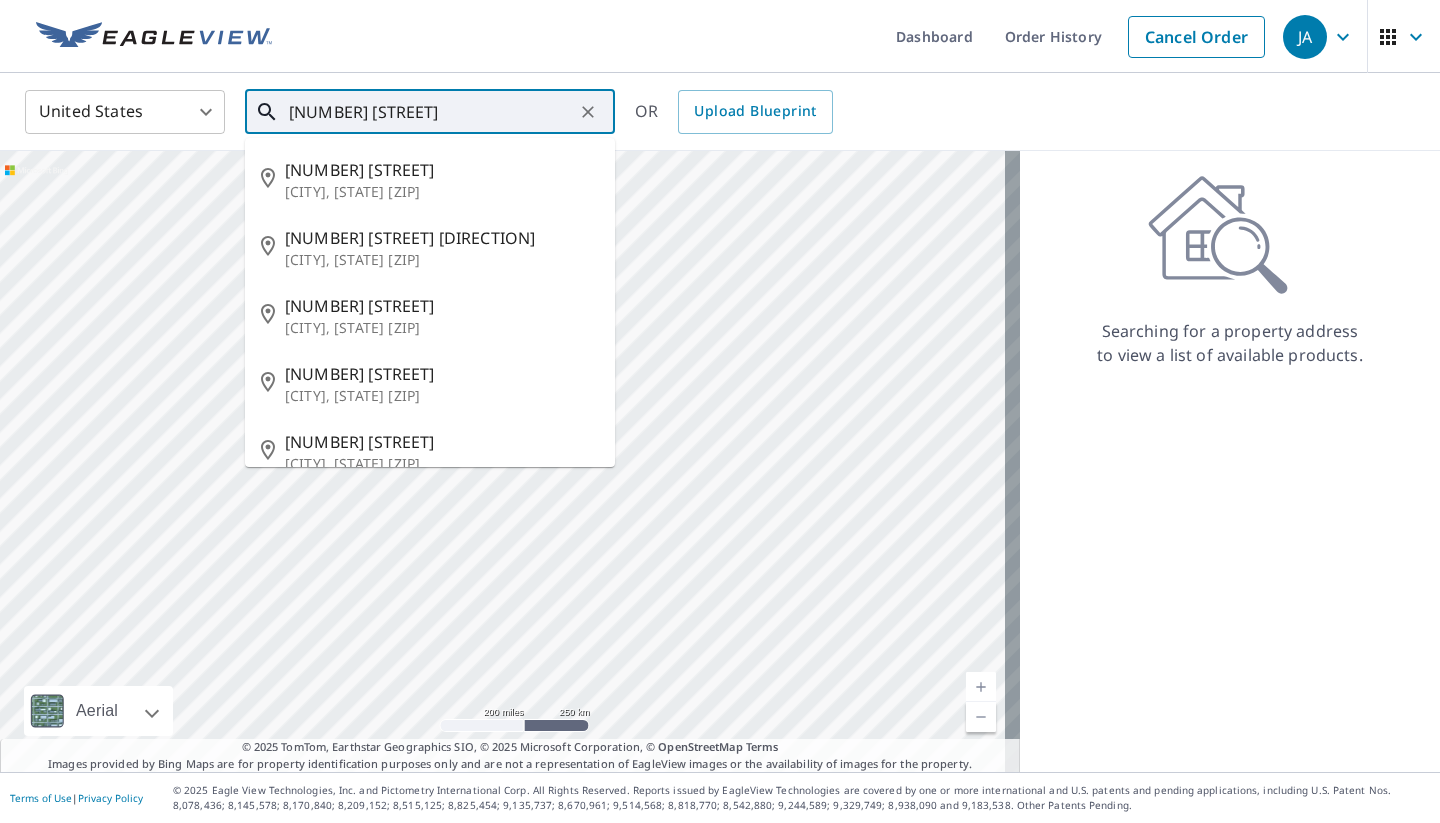 click on "[CITY], [STATE] [ZIP]" at bounding box center (442, 192) 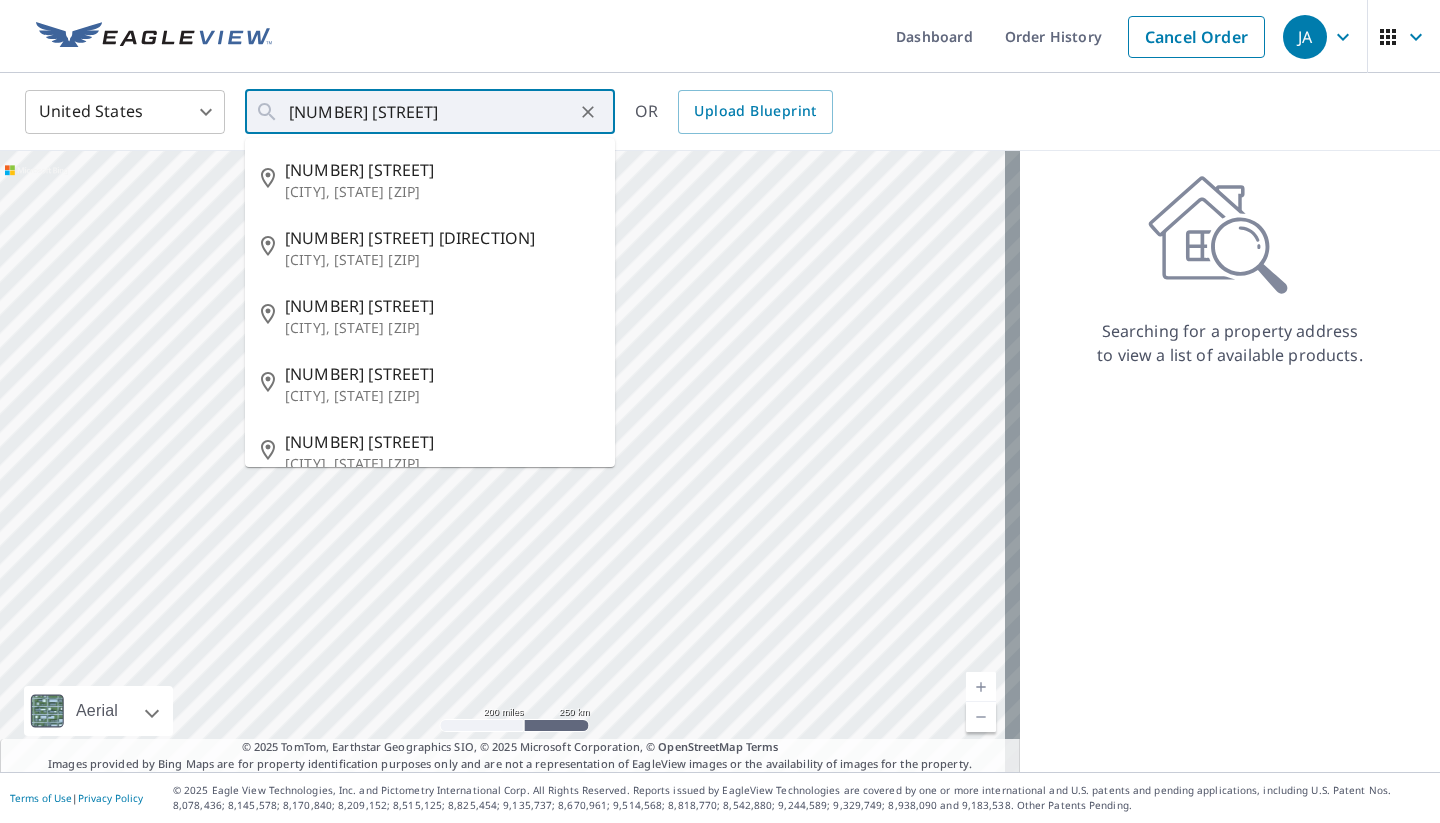 type on "[NUMBER] [STREET] [CITY], [STATE] [ZIP]" 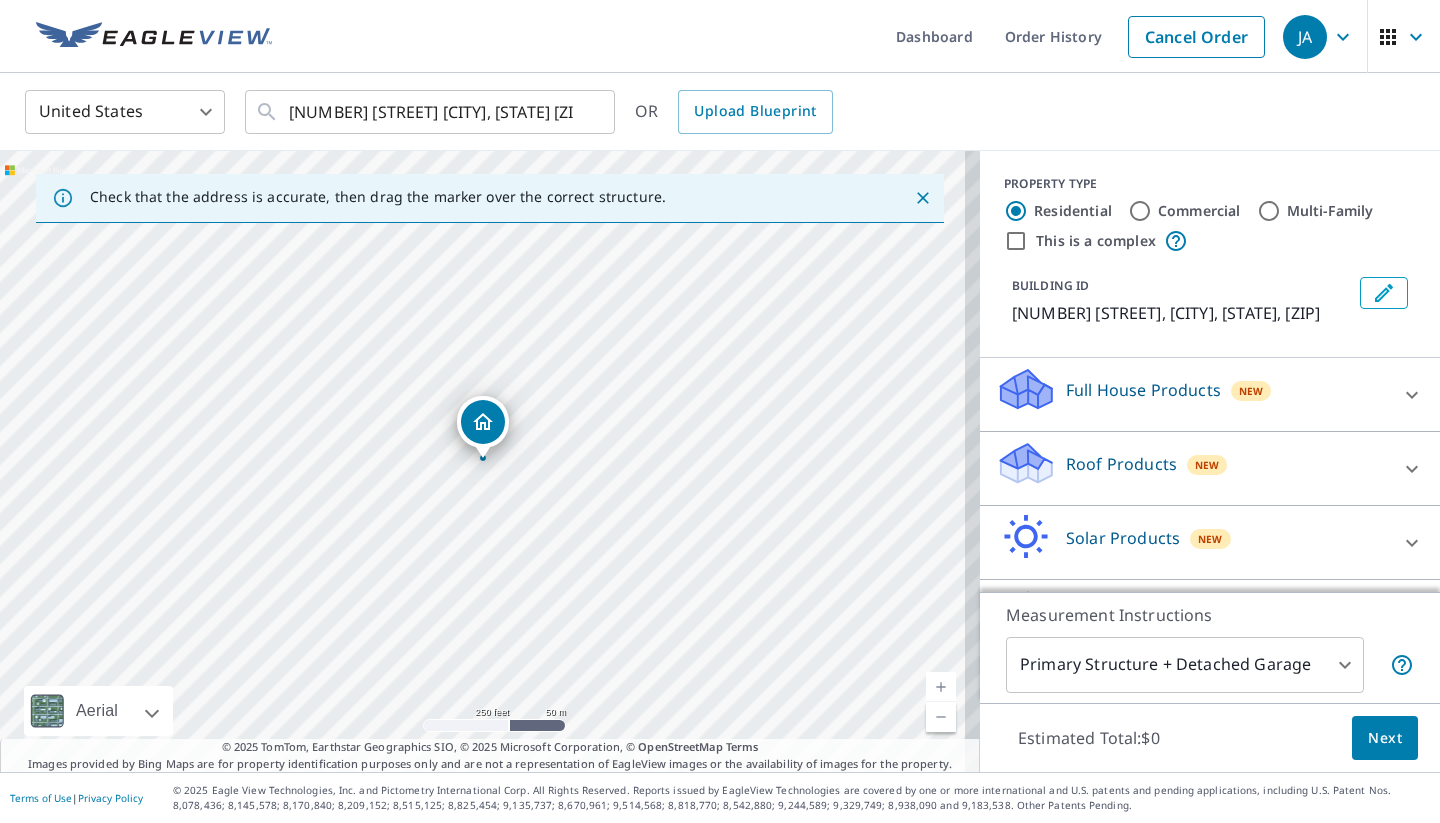 click at bounding box center [941, 687] 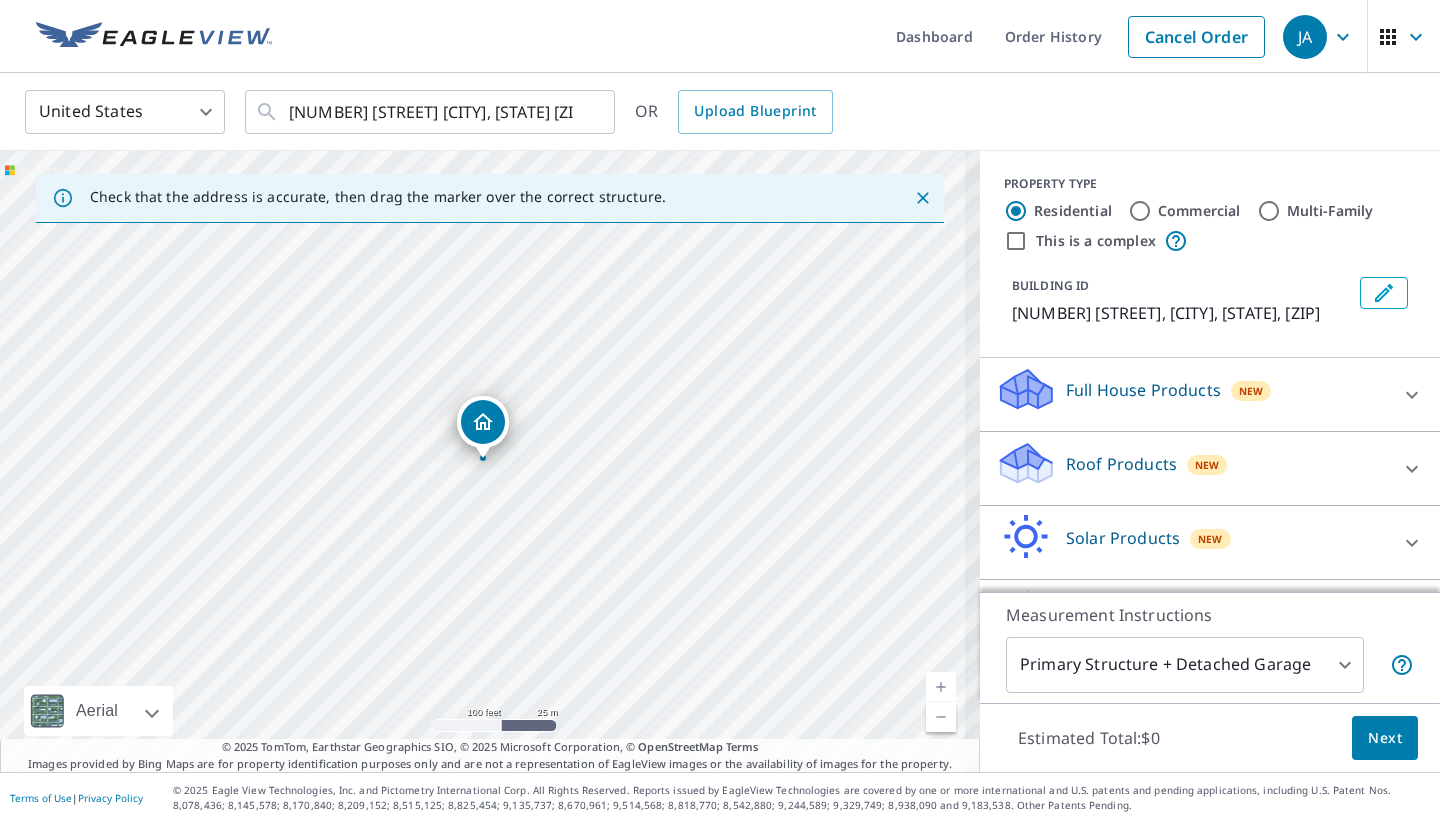 click at bounding box center (941, 687) 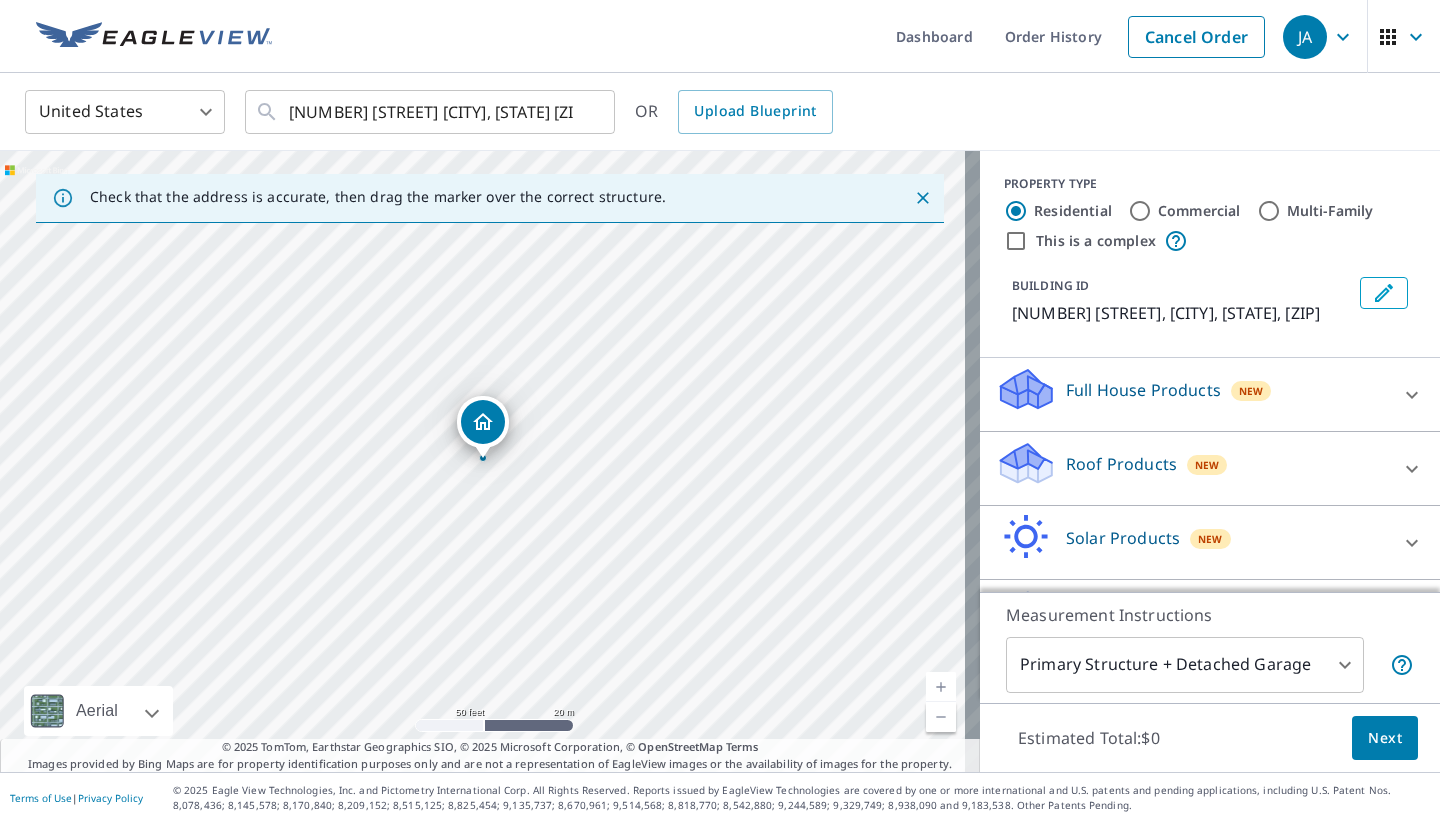 click at bounding box center (941, 687) 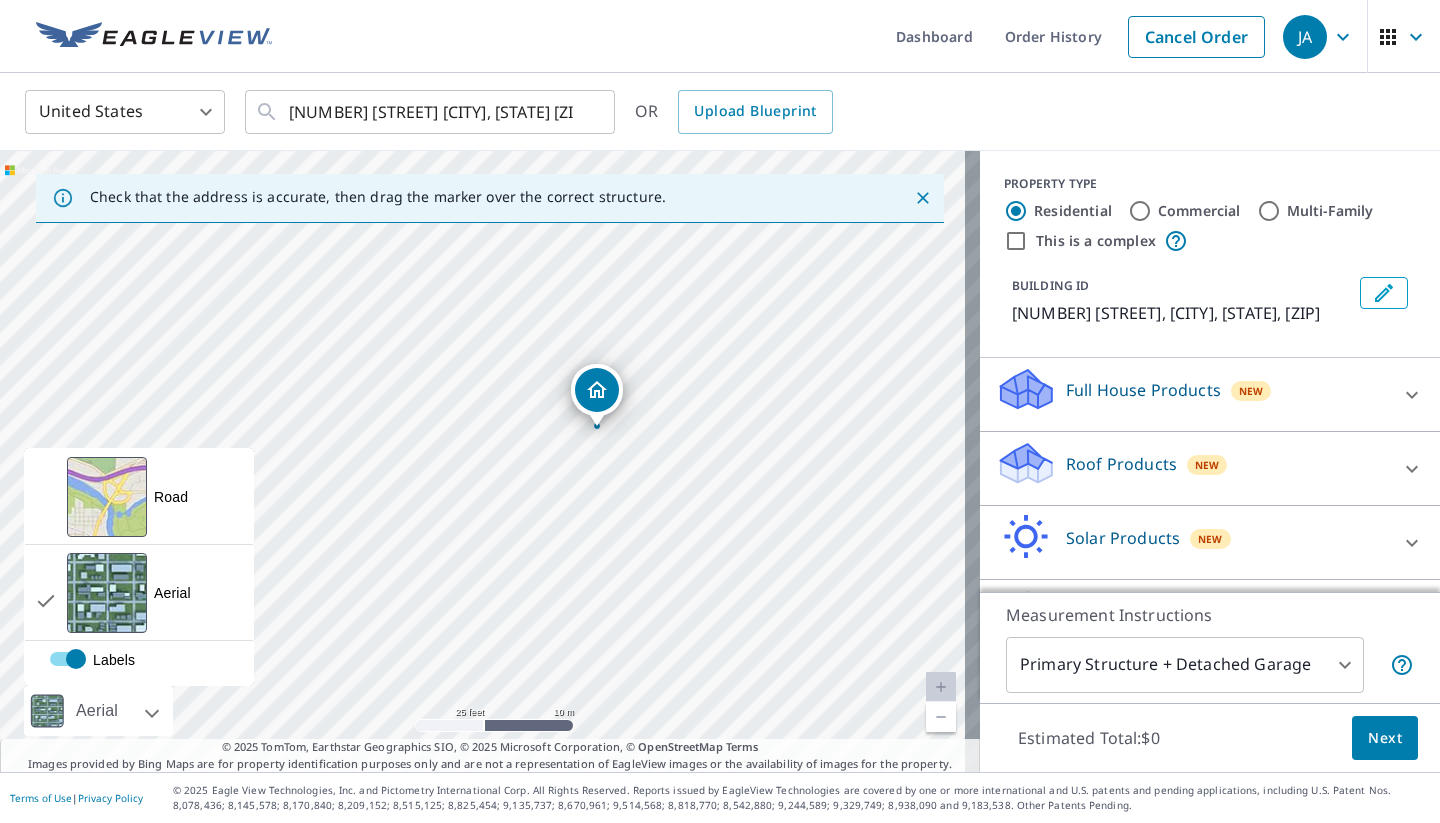 click on "Roof Products New" at bounding box center [1192, 468] 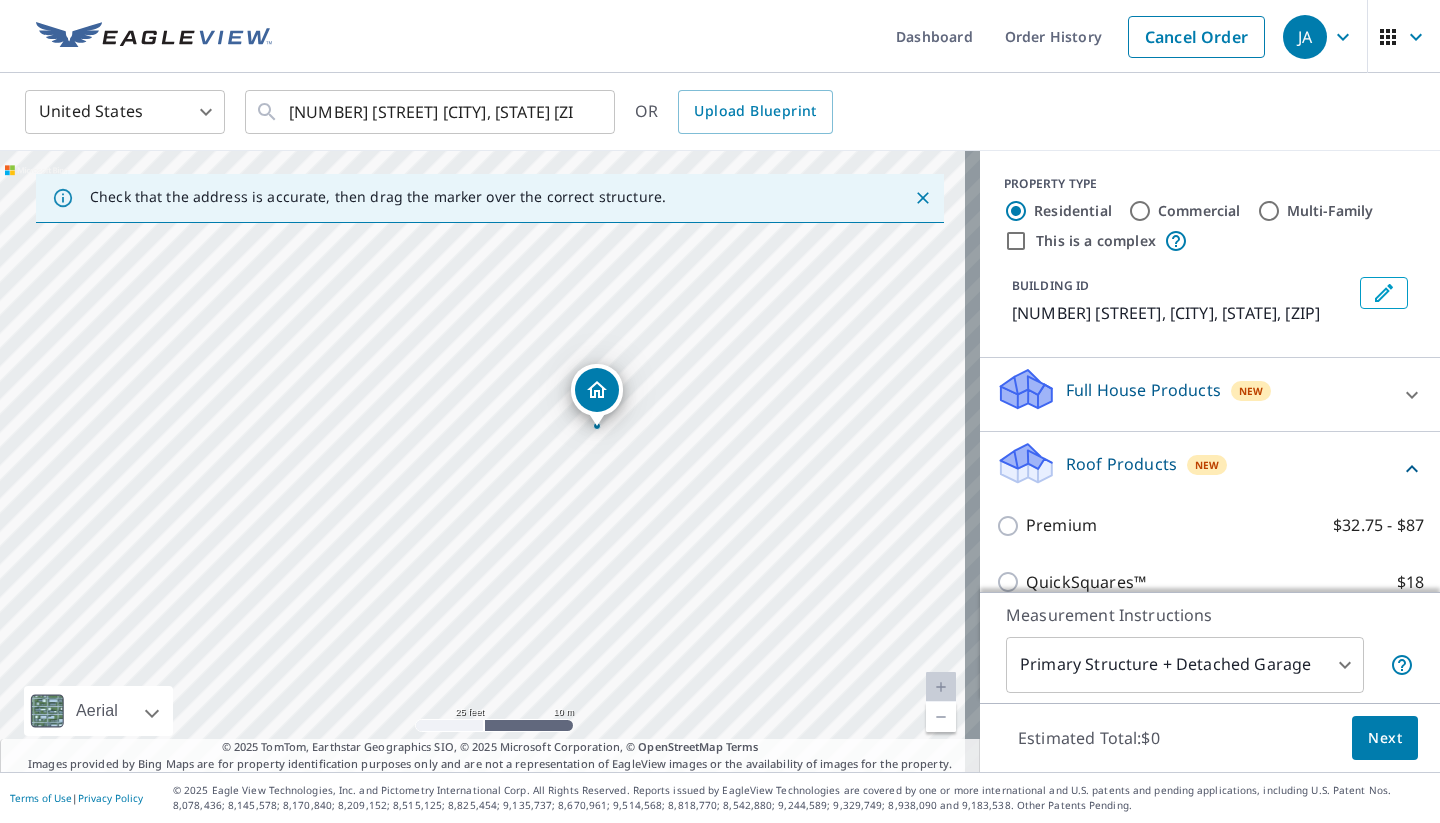 click on "Premium $32.75 - $87" at bounding box center (1011, 526) 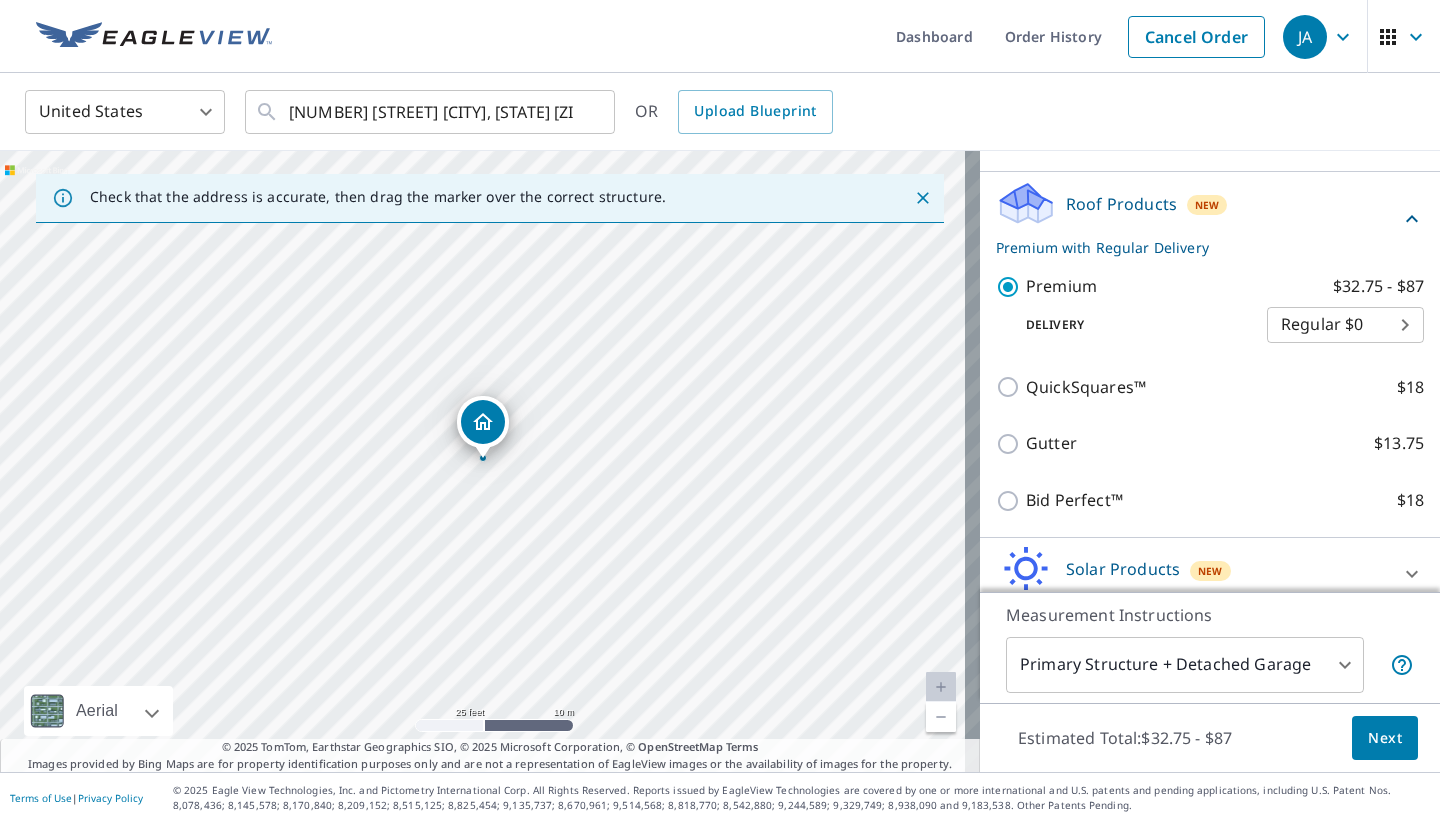 scroll, scrollTop: 277, scrollLeft: 0, axis: vertical 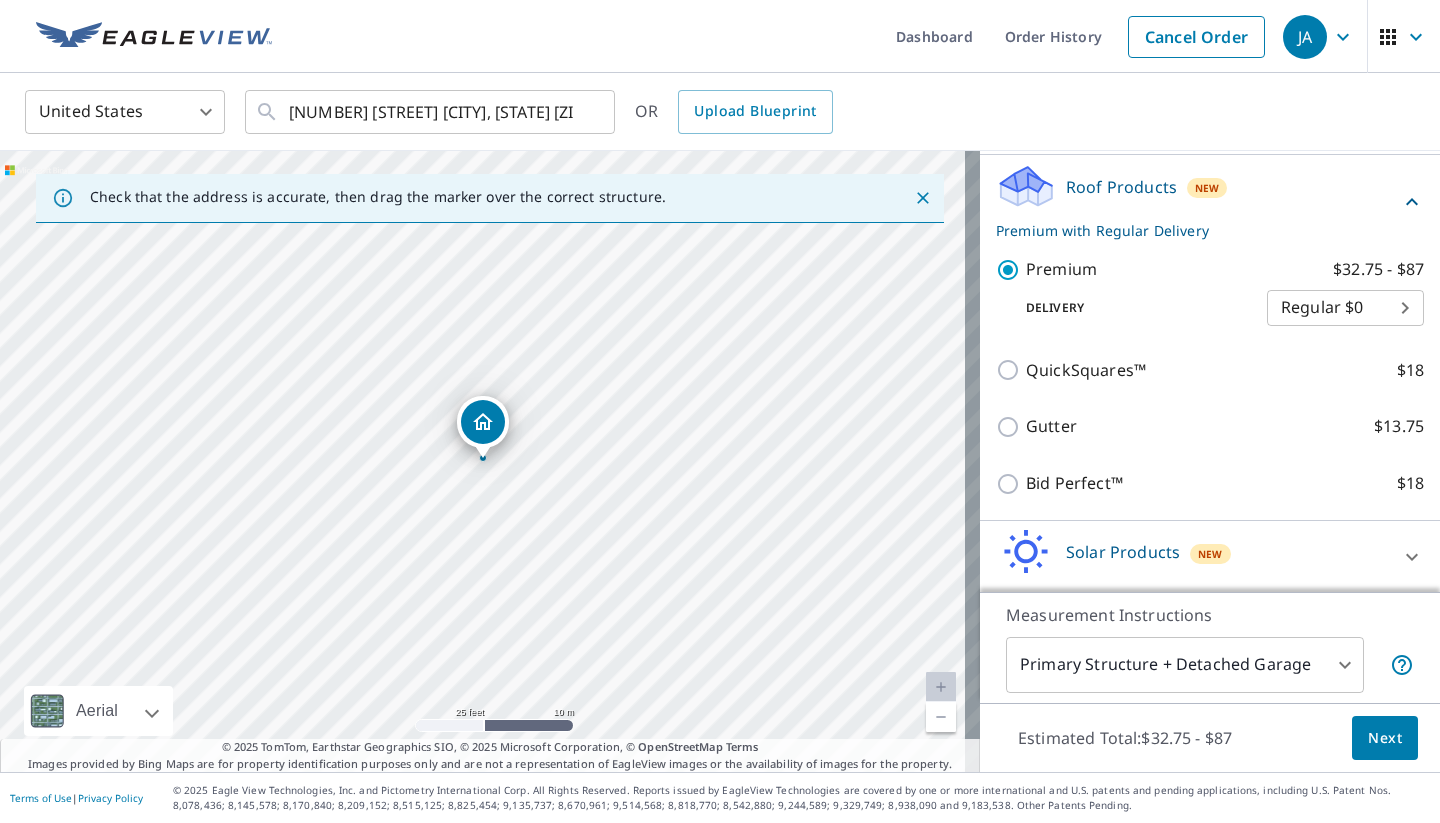 click on "Next" at bounding box center (1385, 738) 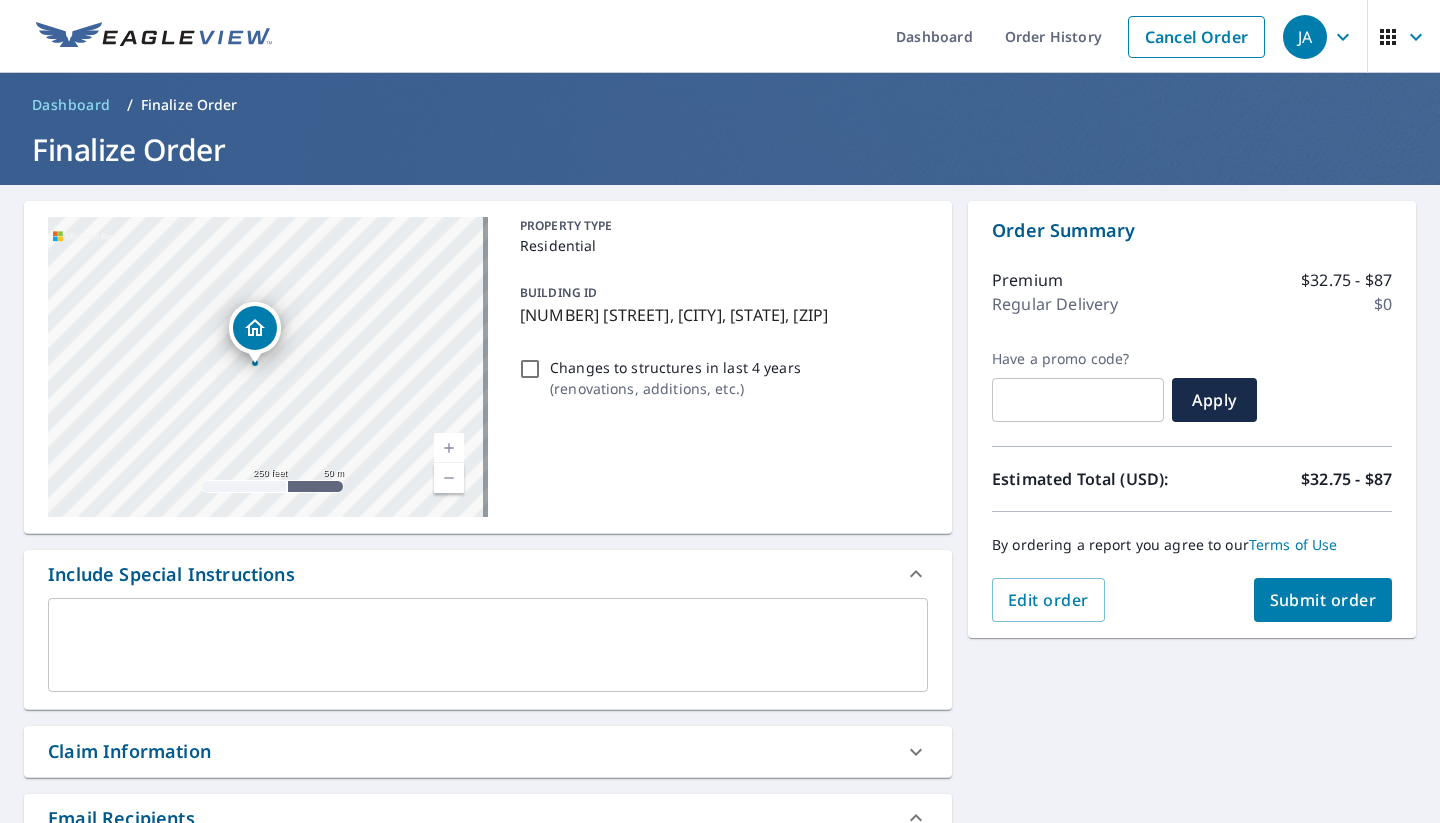 click at bounding box center [449, 448] 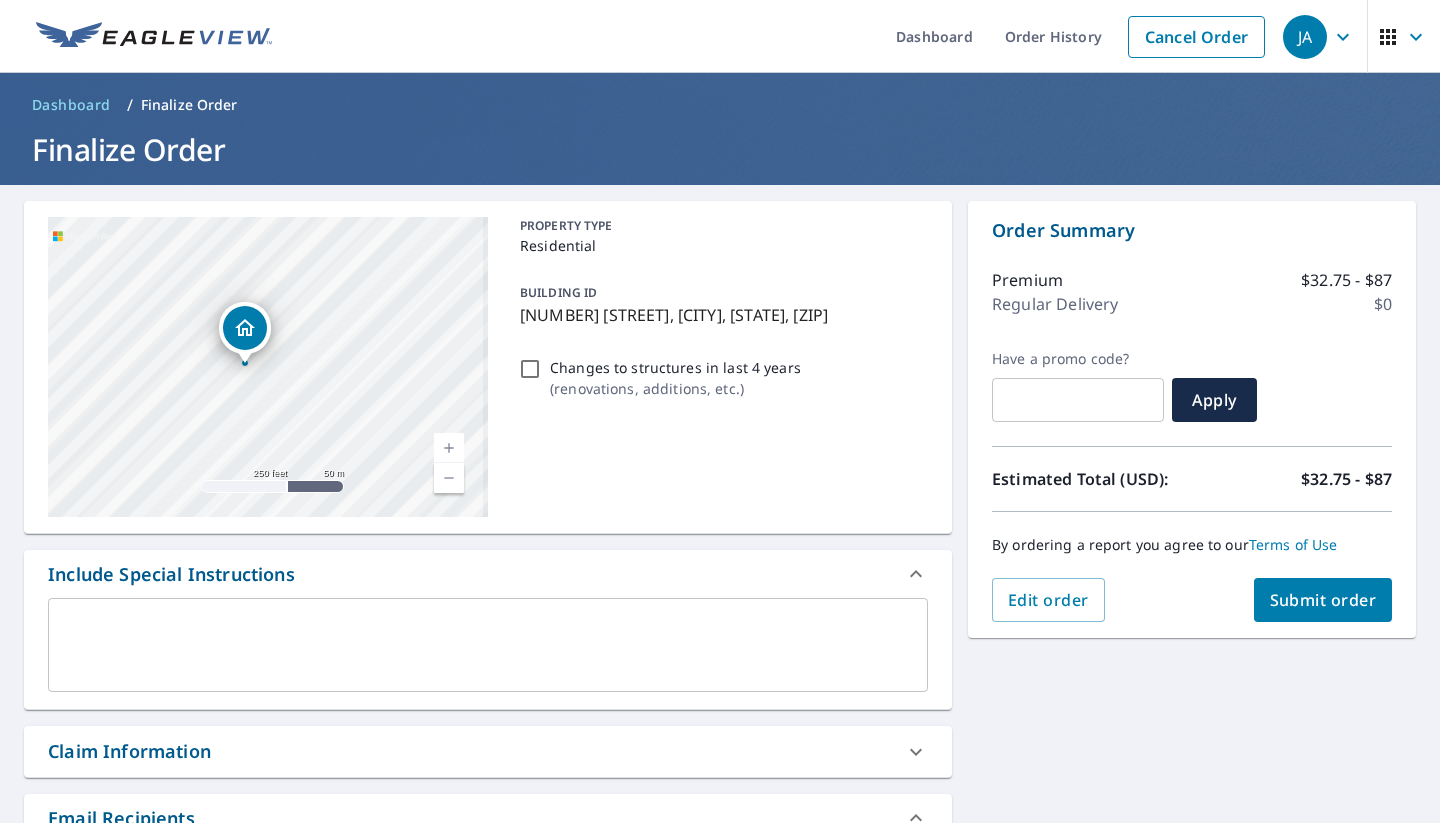 click at bounding box center (449, 448) 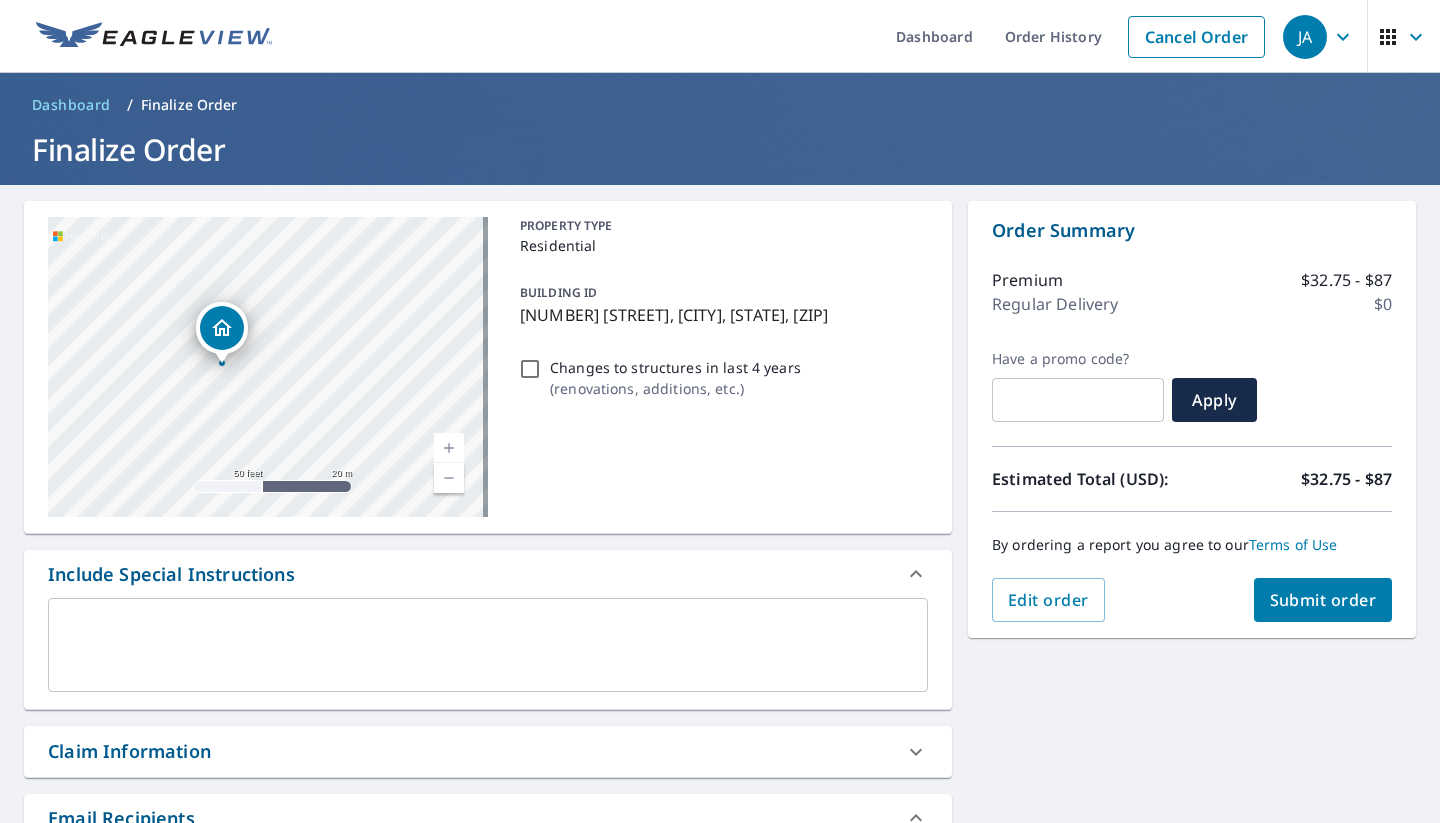 click on "Submit order" at bounding box center (1323, 600) 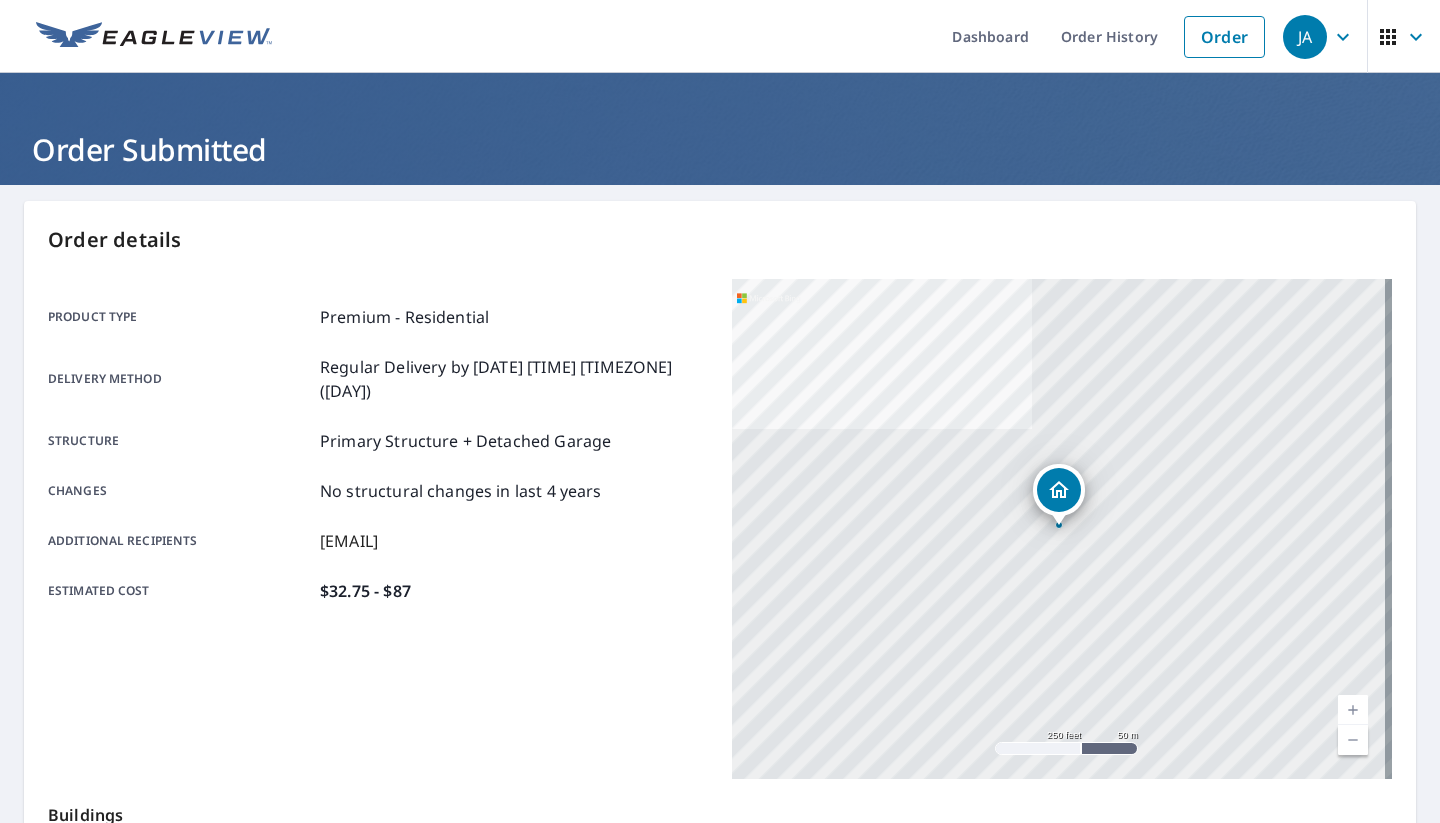 click on "Order History" at bounding box center [1109, 36] 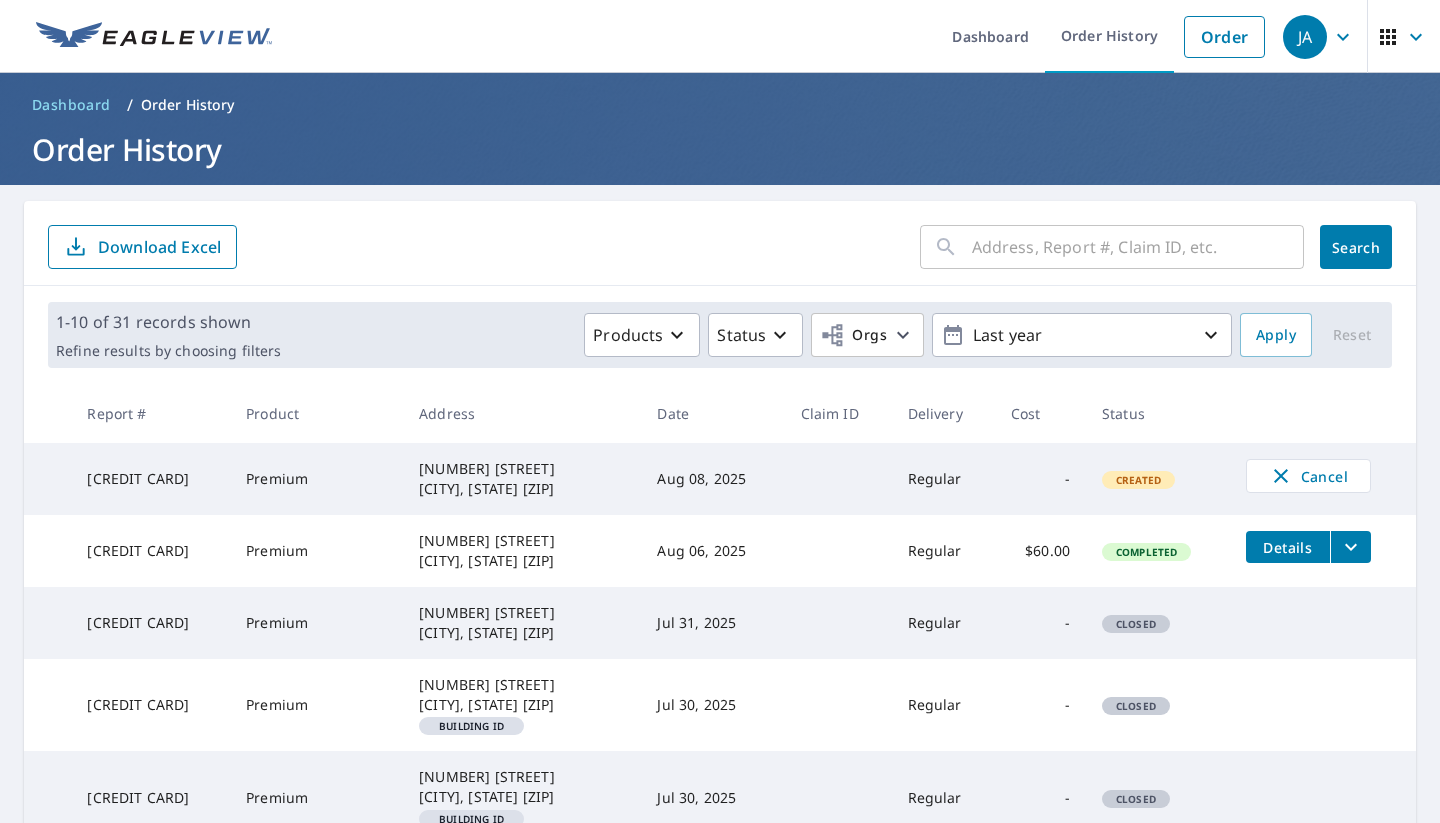 click on "Dashboard" at bounding box center [71, 105] 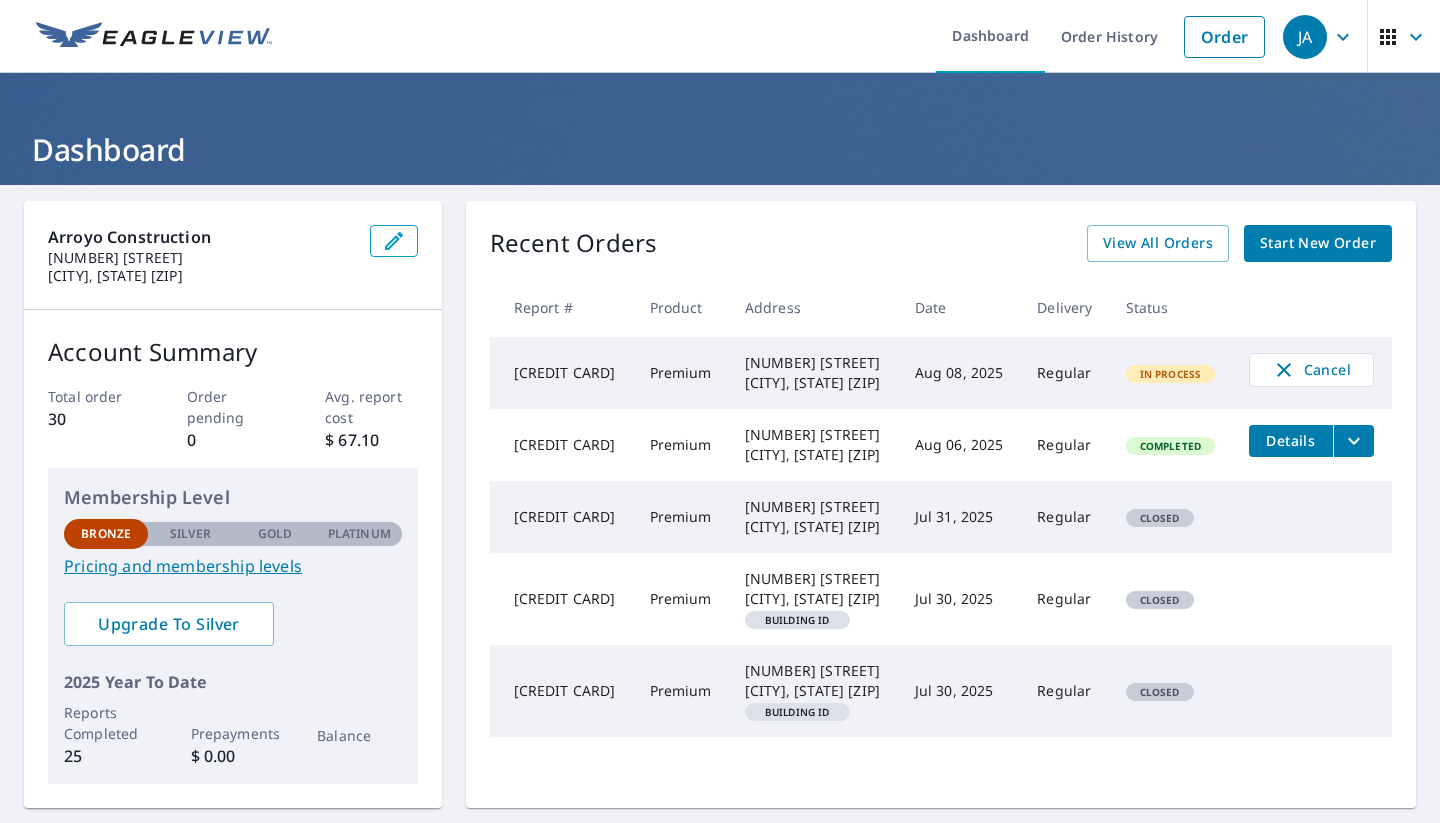 click 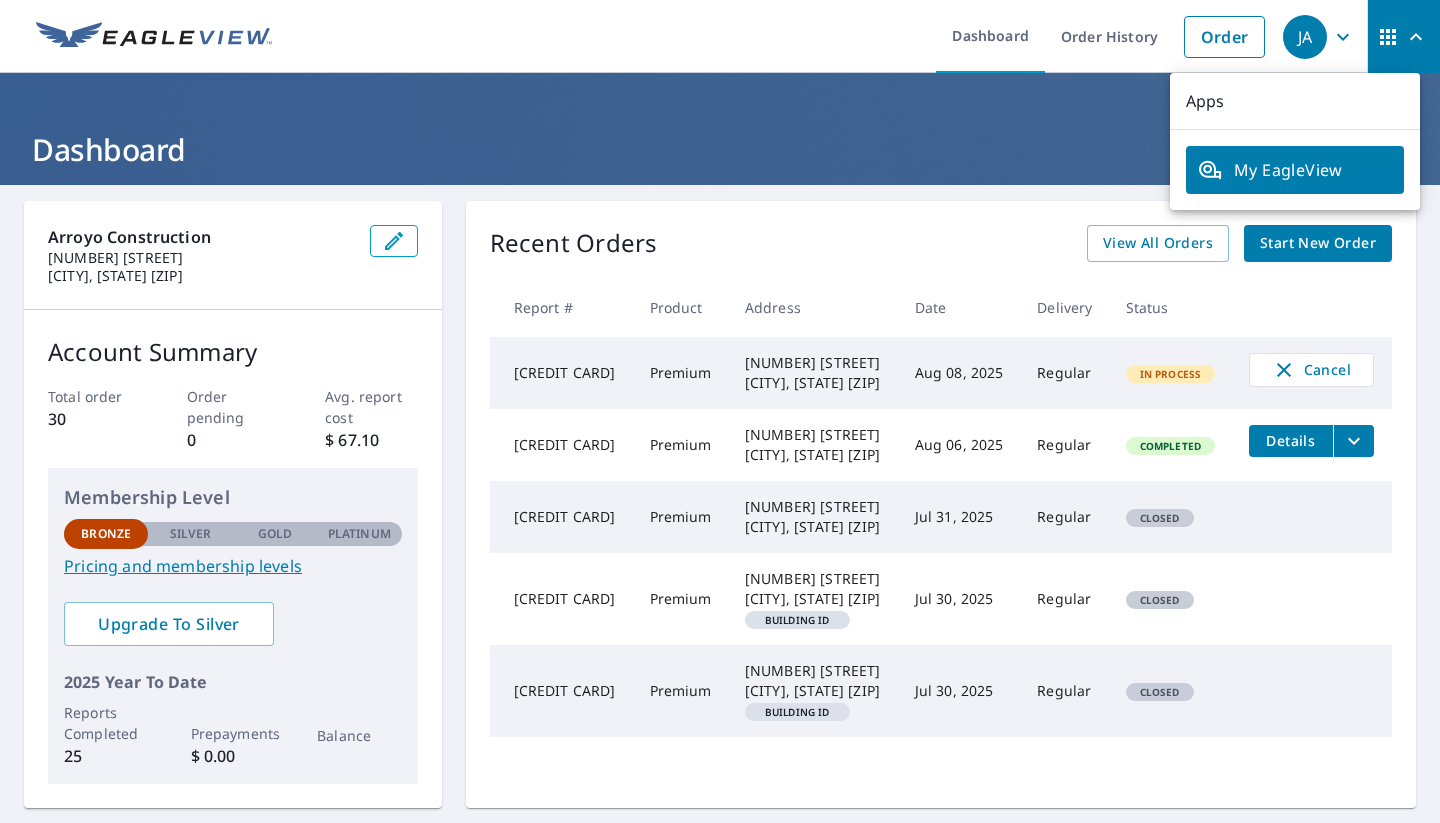 click on "JA" at bounding box center (1305, 37) 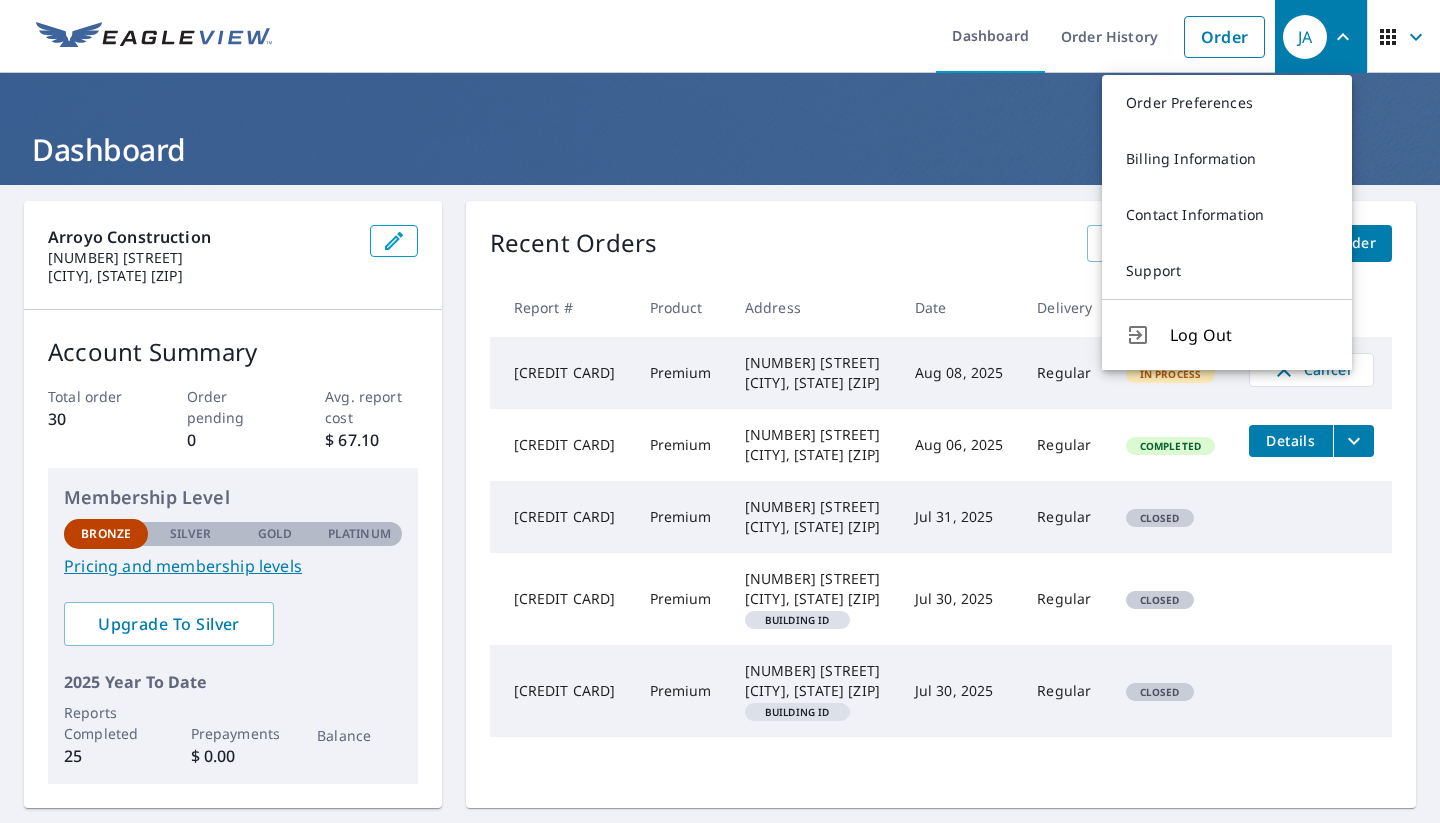 click on "Log Out" at bounding box center [1227, 334] 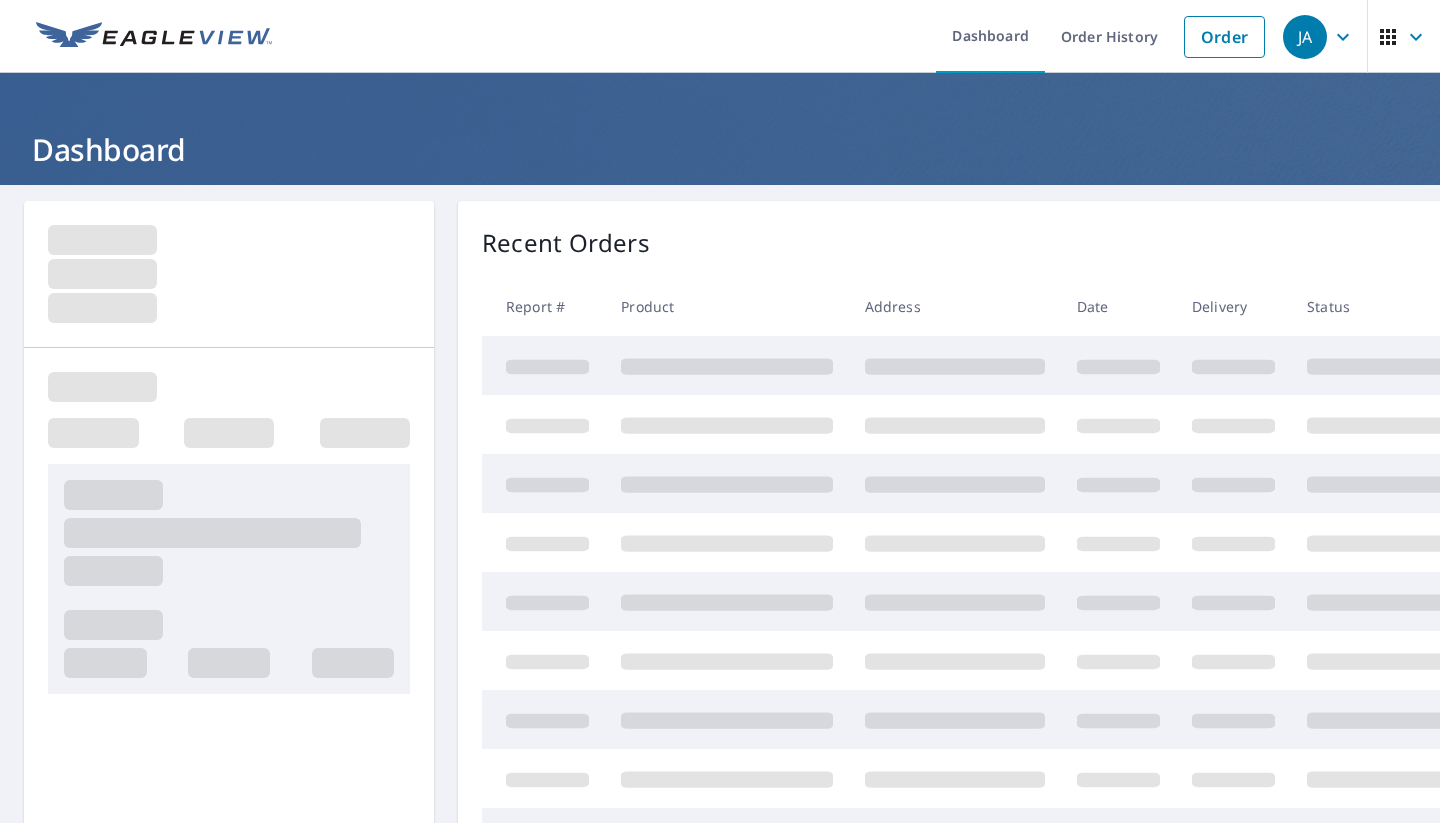 scroll, scrollTop: 0, scrollLeft: 0, axis: both 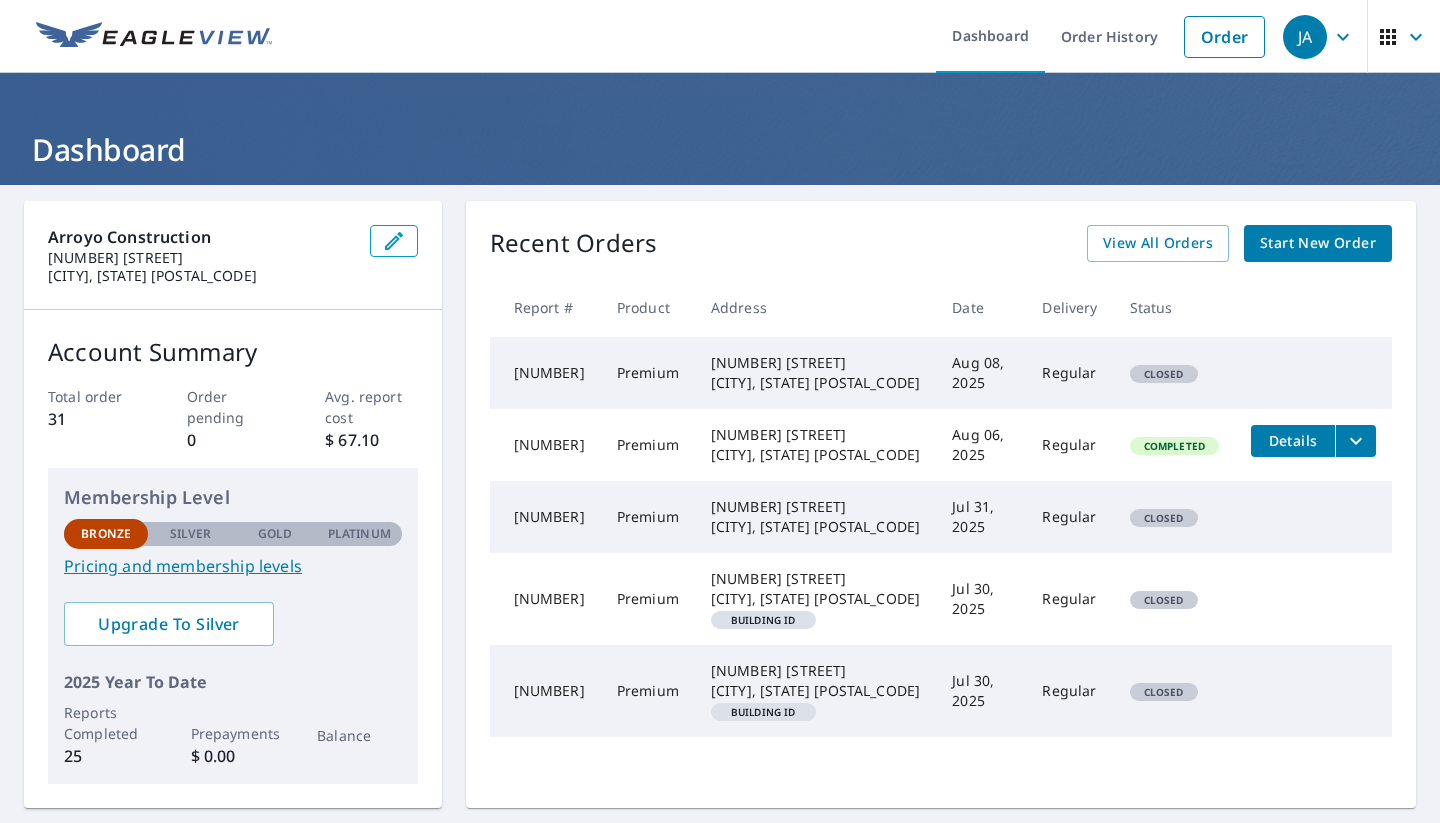 click on "JA" at bounding box center (1305, 37) 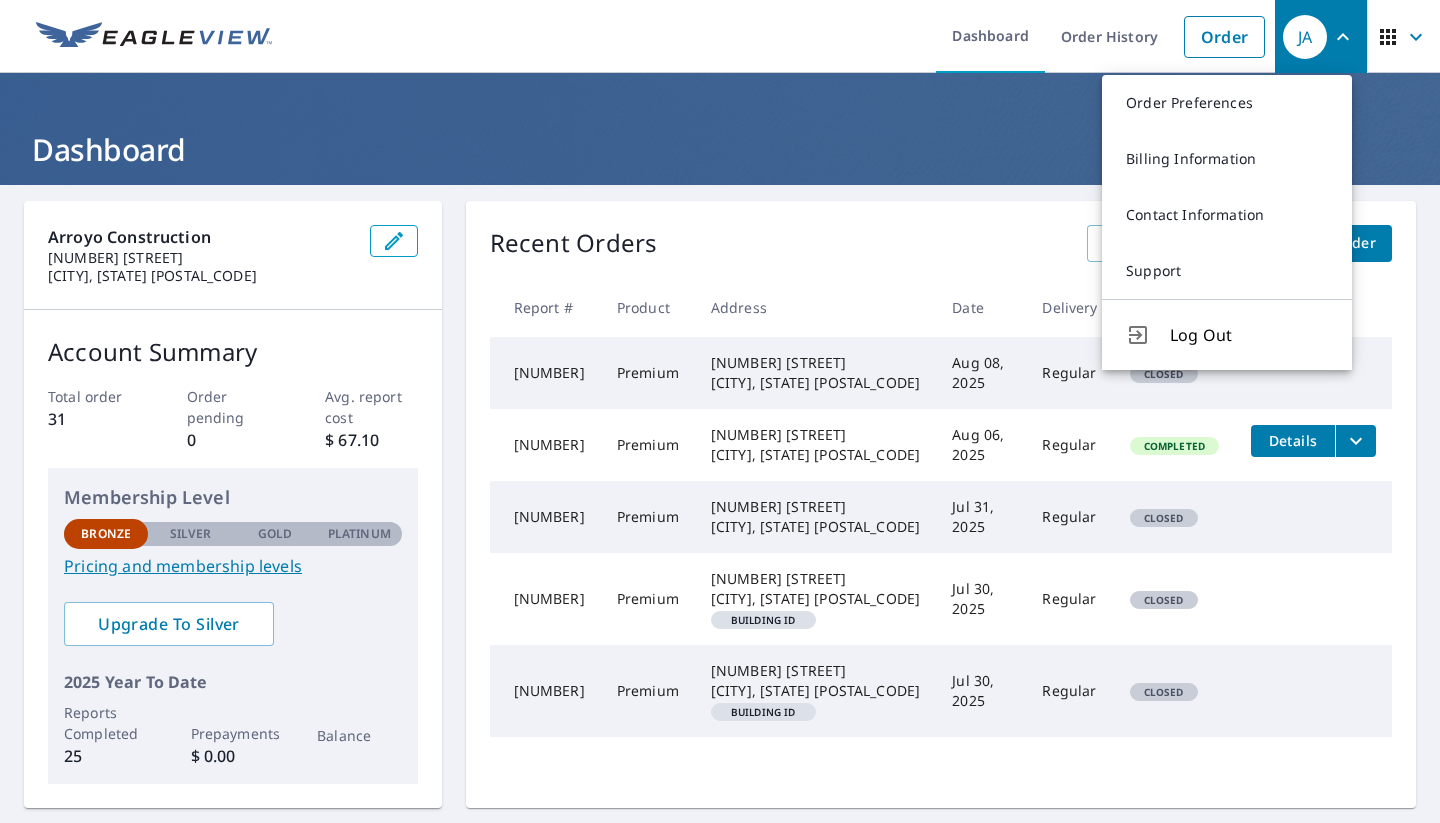 click on "Log Out" at bounding box center (1249, 335) 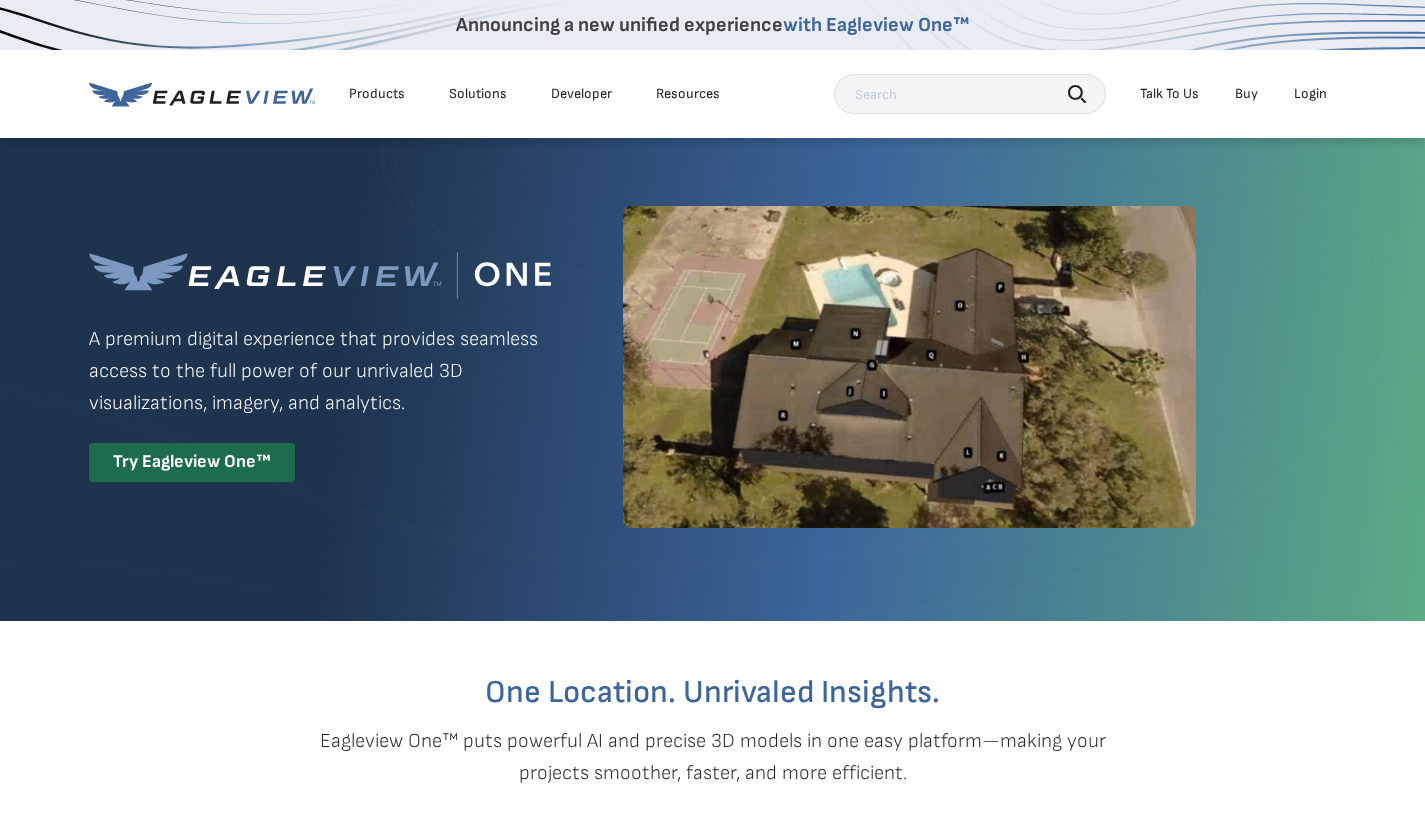 scroll, scrollTop: 0, scrollLeft: 0, axis: both 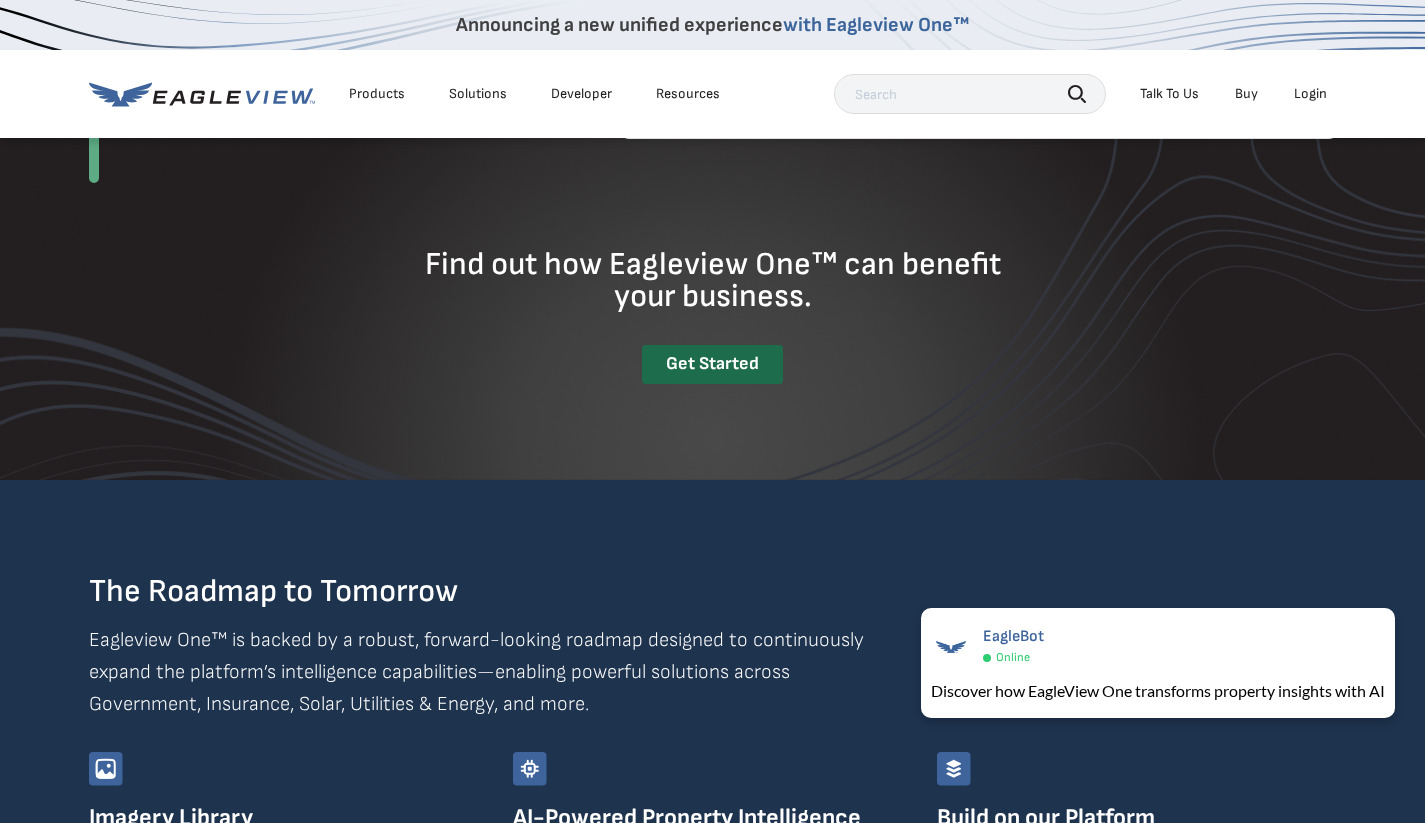 click 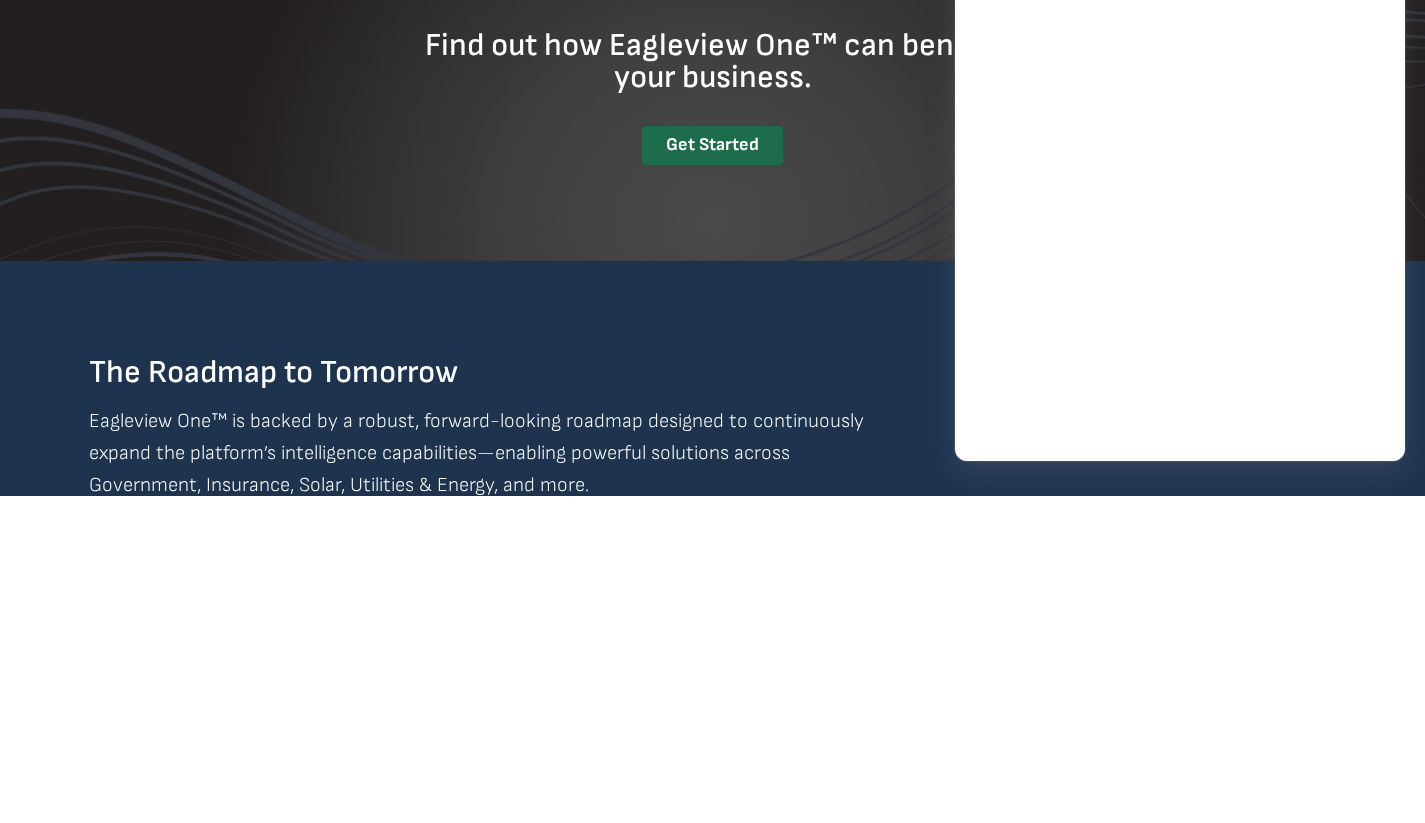 scroll, scrollTop: 2652, scrollLeft: 0, axis: vertical 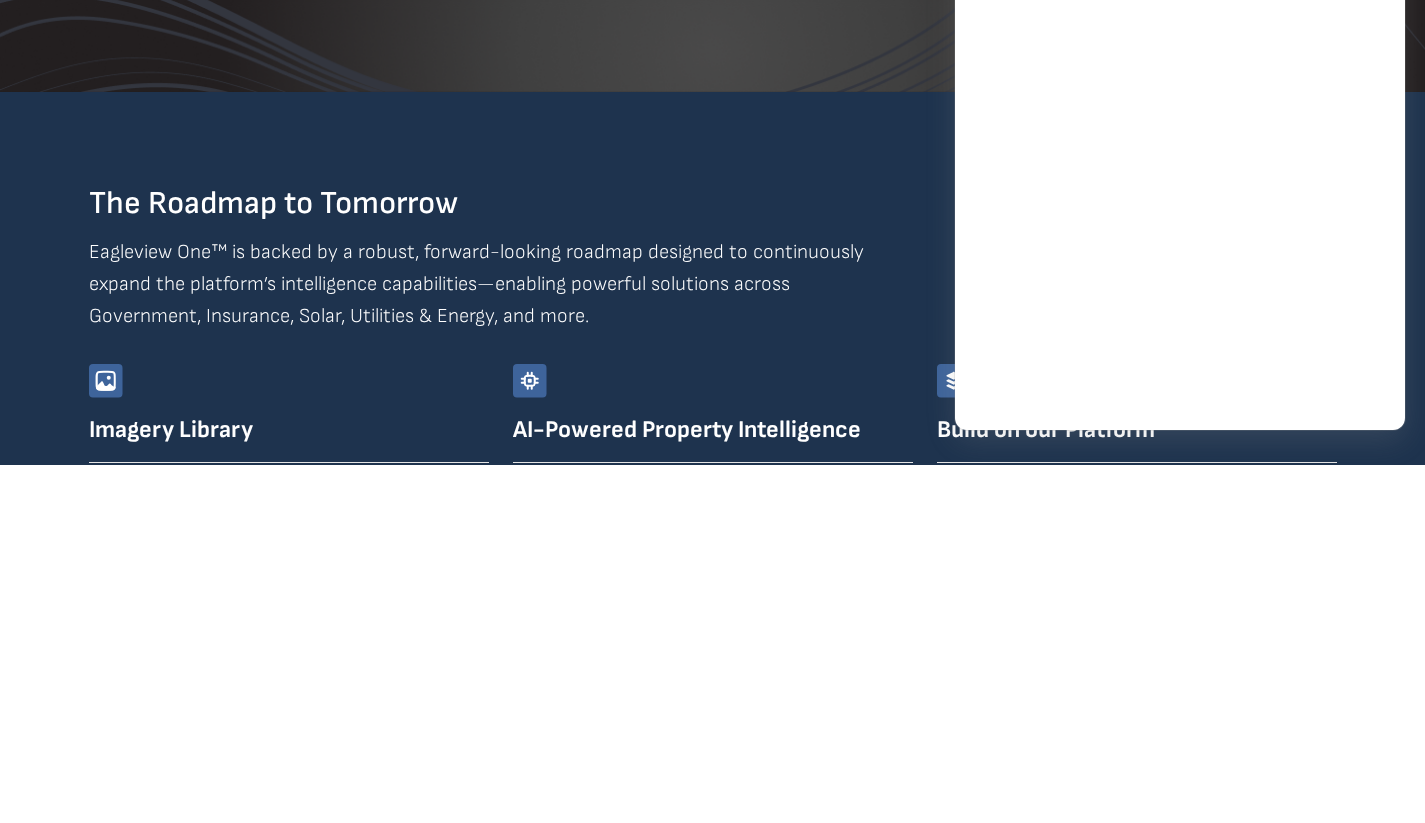 click on "The Roadmap to Tomorrow
Eagleview One™ is backed by a robust, forward-looking roadmap designed to continuously expand the platform’s intelligence capabilities—enabling powerful solutions across Government, Insurance, Solar, Utilities & Energy, and more.
Imagery Library
Access our extensive library of 3.5 billion+ high-resolution images and property data through the same unified product—built for flexibility, scale, and better decision-making.
AI-Powered Property Intelligence
Prioritize roof repair or replacement projects by severity with instant condition assessments that flag issues like granule loss, damage patterns, and aging. Unlock more use cases with capabilities for walls, solar, drone assessments and more to come." at bounding box center (712, 886) 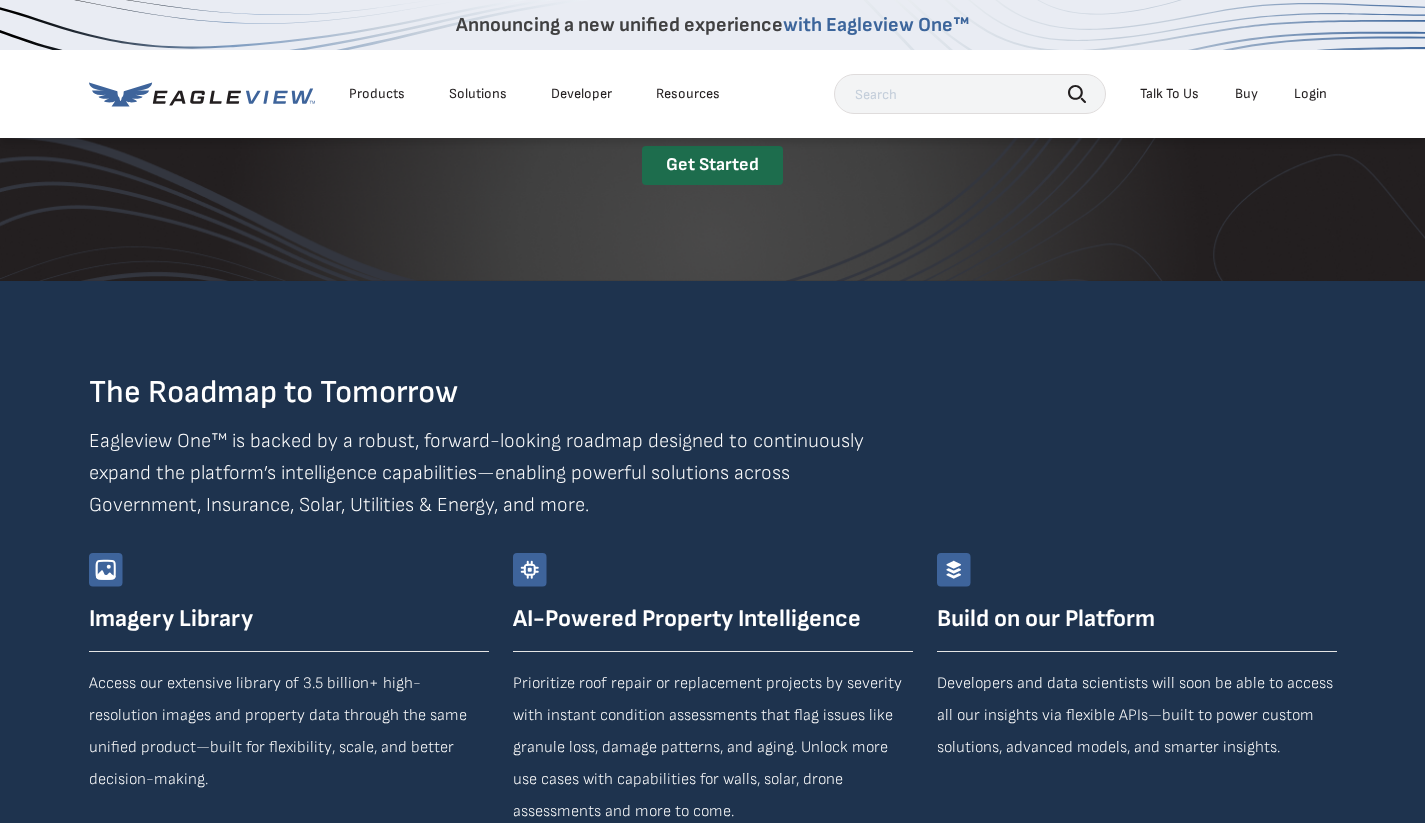 scroll, scrollTop: 2822, scrollLeft: 0, axis: vertical 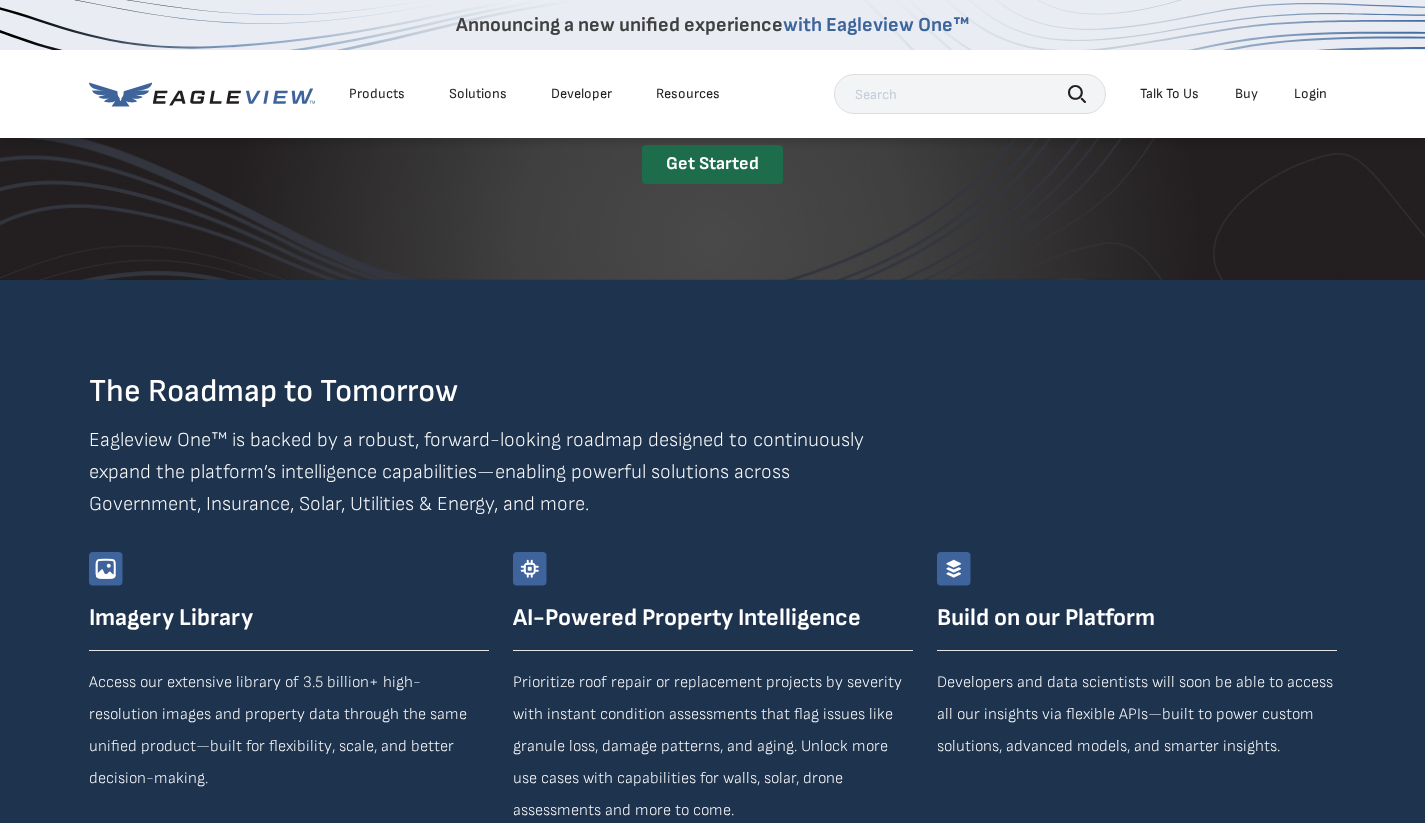 click on "Buy" at bounding box center [1246, 94] 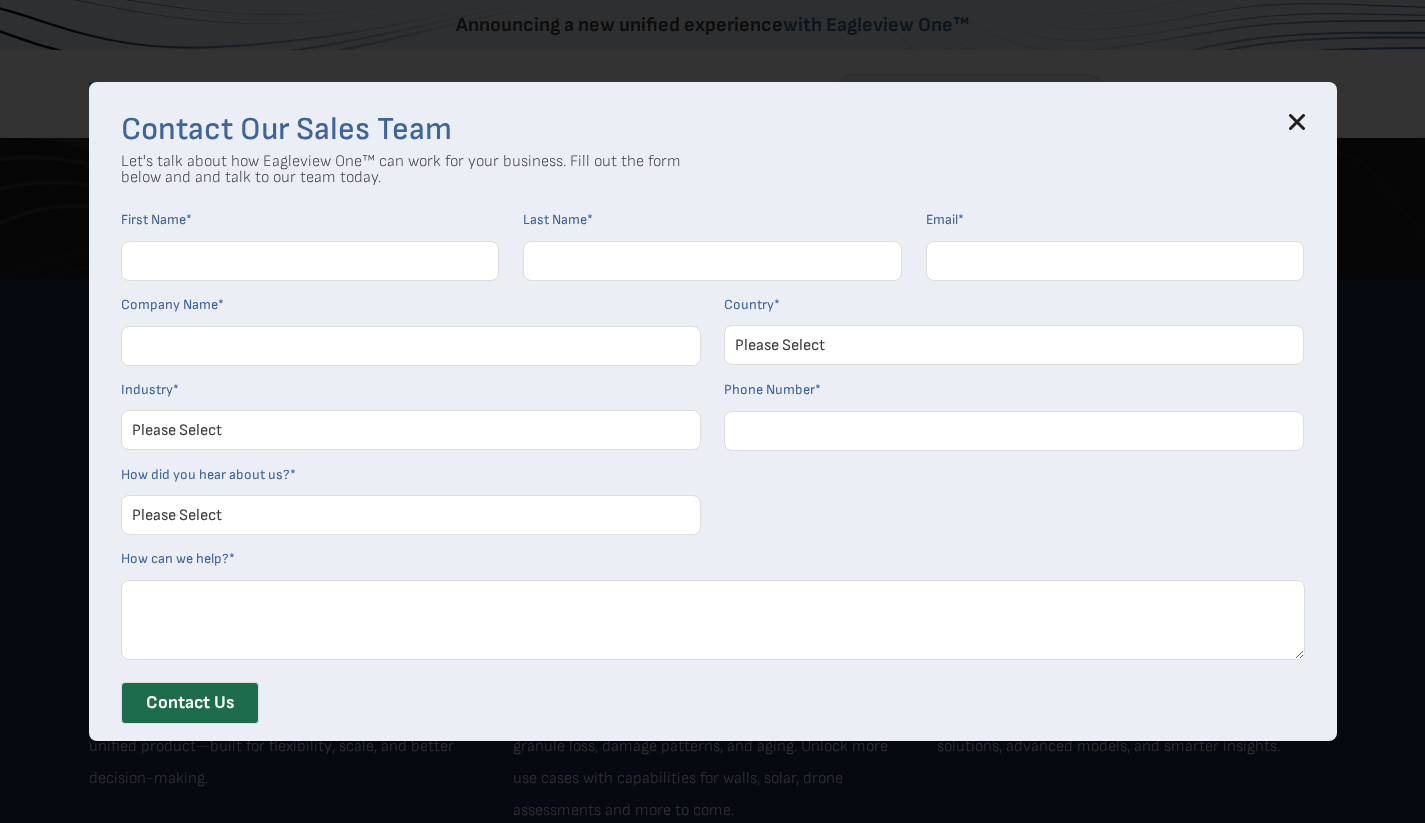 click on "First Name *" at bounding box center (310, 261) 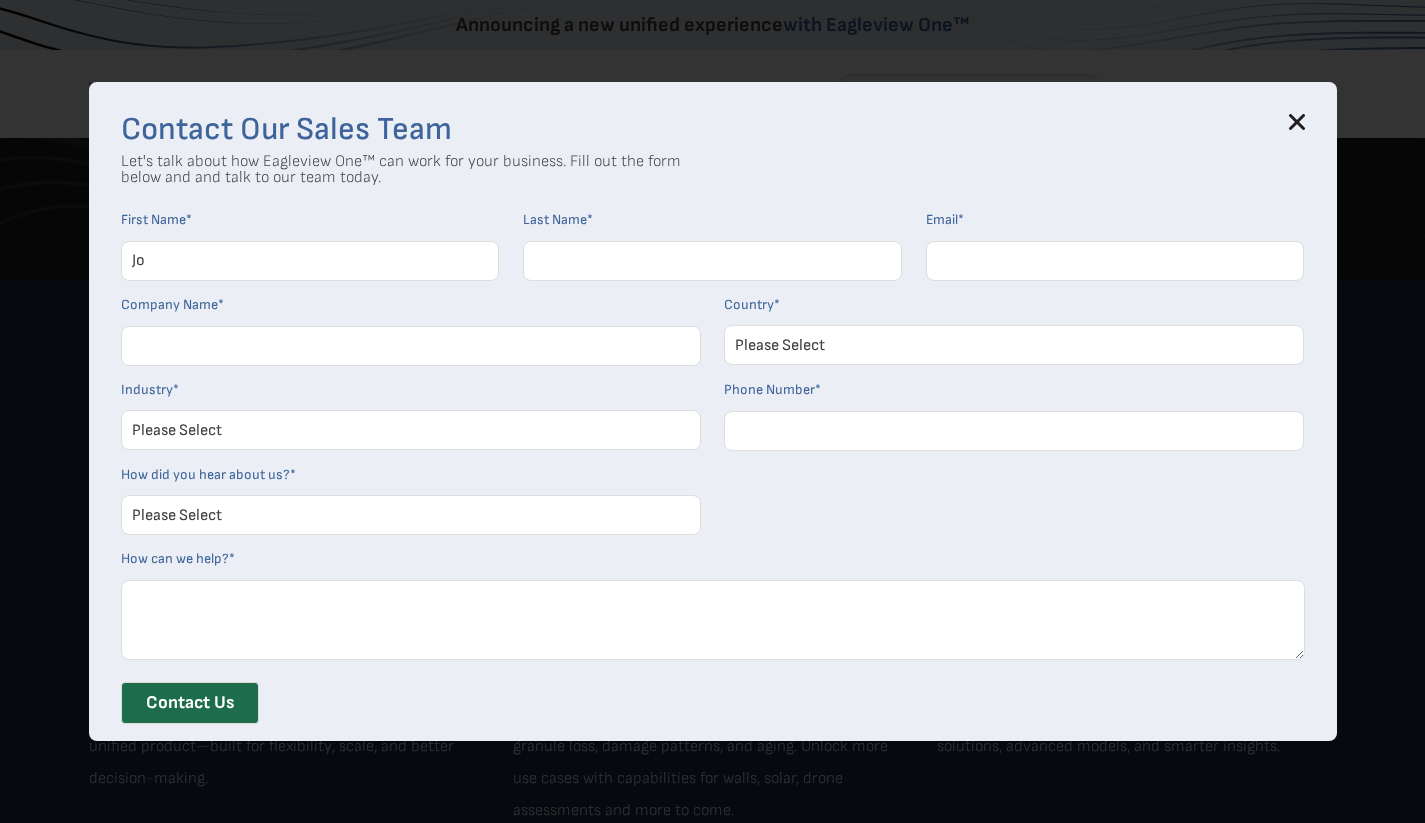 type on "J" 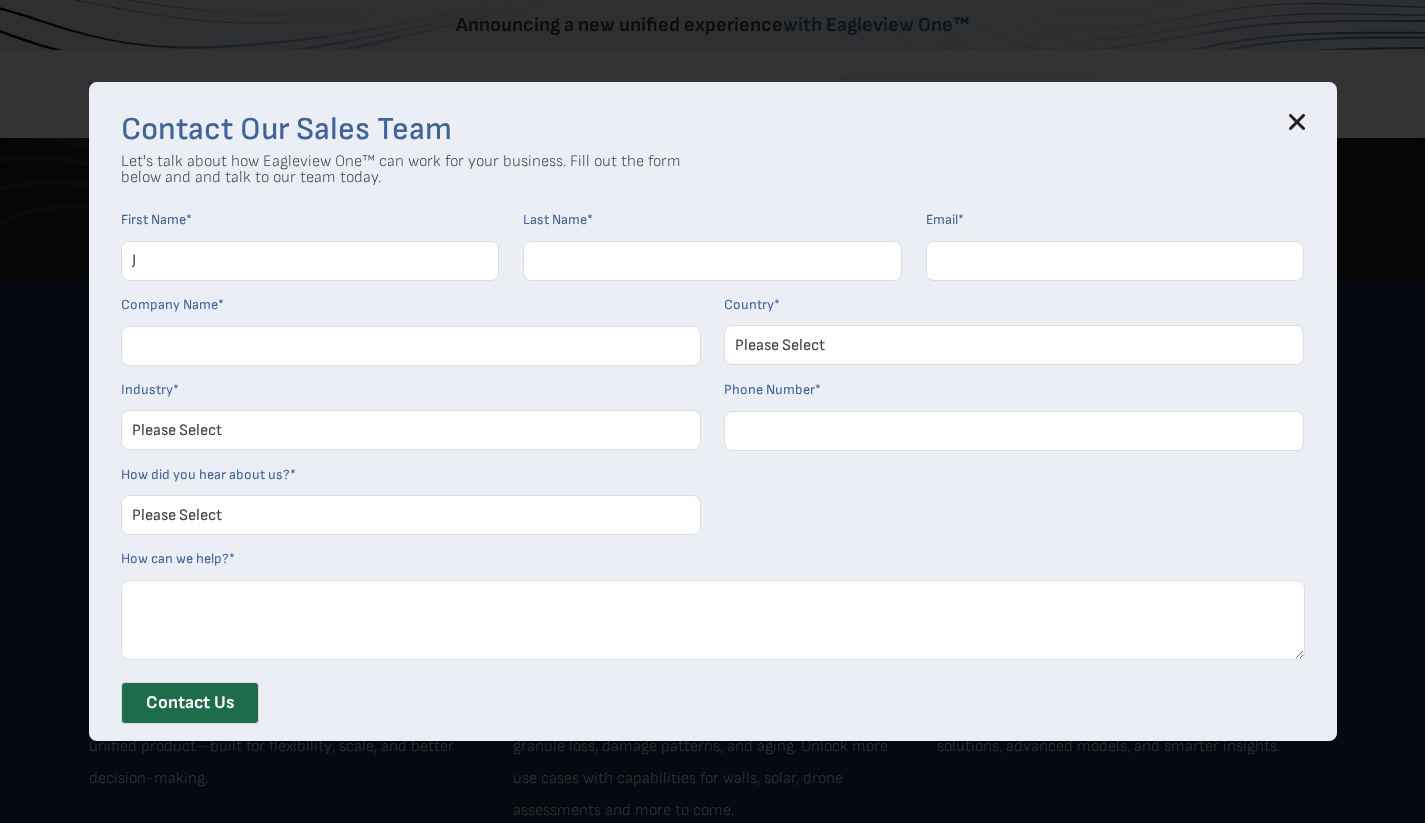 type 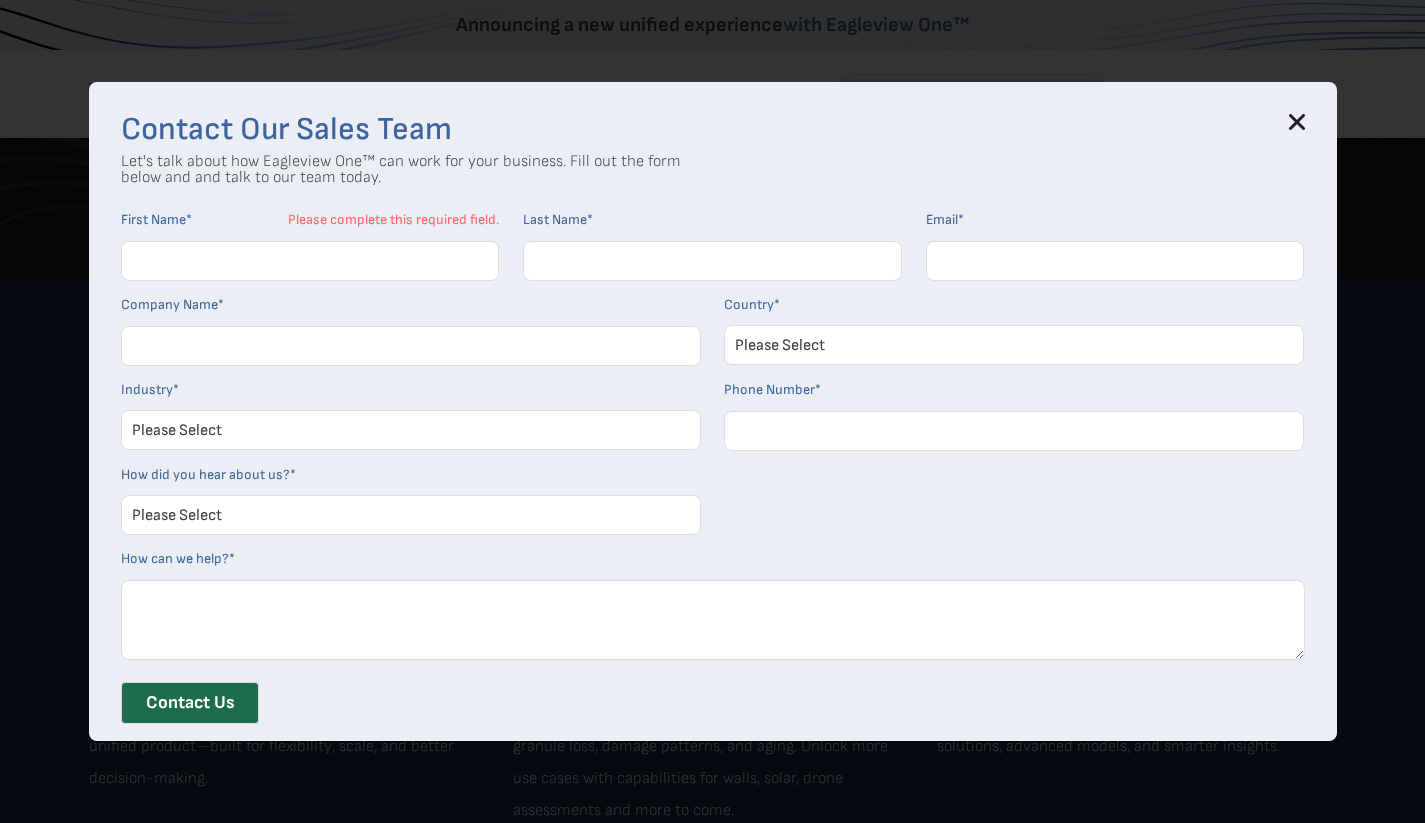 click on "Contact Our Sales Team
Let's talk about how Eagleview One™ can work for your business. Fill out the form below and and talk to our team today.
First Name * Please complete this required field. Last Name * Email * Company Name * Country * Please Select [COUNTRY] [COUNTRY] [COUNTRY] [COUNTRY] [COUNTRY] [COUNTRY] [COUNTRY] [COUNTRY] [COUNTRY] [COUNTRY] [COUNTRY] [COUNTRY] Industry * Please Select Architects & Engineering Construction Electric/Gas Utilities Government Insurance Property Maintenance Real Estate Software and Technology Solar Telecommunications Other Phone Number * How did you hear about us? * Please Select Search Engine Social Media Word of Mouth Podcast Online Advertisement Event or Webinar Other How can we help? * utm_campaign utm_source utm_medium Contact Us
Get Early Access to Eagleview One Now!
First Name * Last Name * Email * Industry * Please Select" at bounding box center [712, 411] 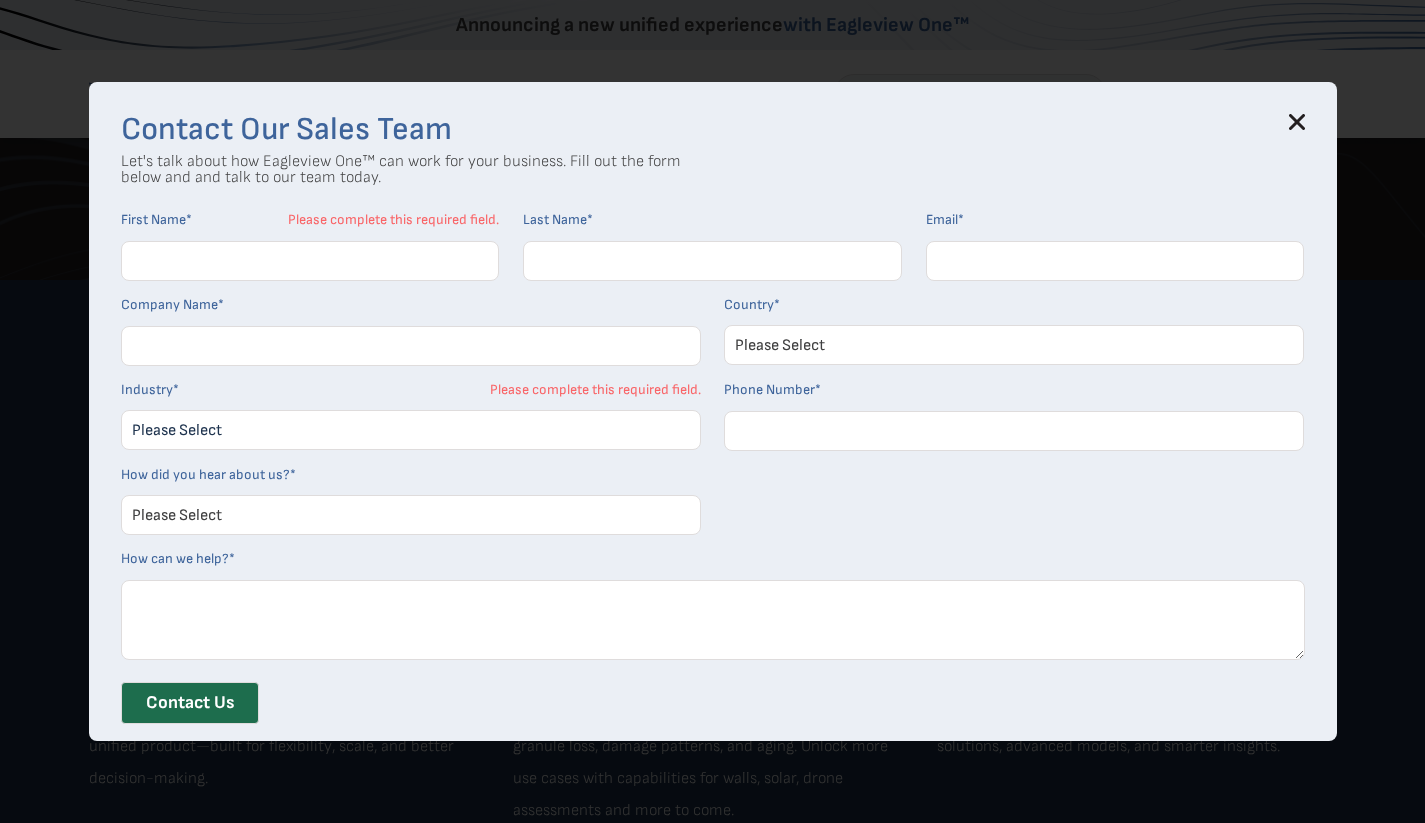 click on "Please Select Search Engine Social Media Word of Mouth Podcast Online Advertisement Event or Webinar Other" at bounding box center [411, 515] 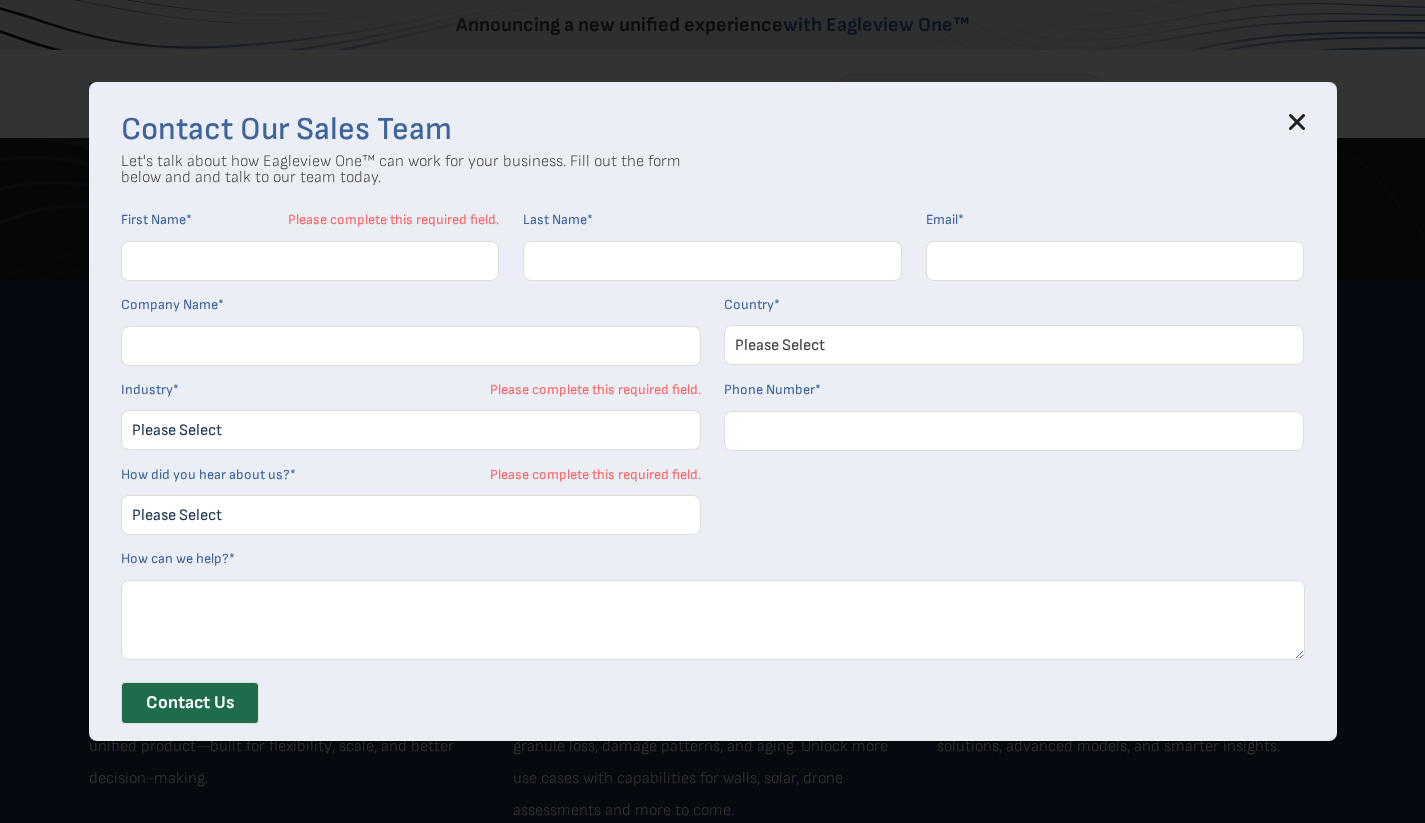 click on "First Name * Please complete this required field. Last Name * Email * Company Name * Country * Please Select [COUNTRY] [COUNTRY] [COUNTRY] [COUNTRY] [COUNTRY] [COUNTRY] [COUNTRY] [COUNTRY] [COUNTRY] [COUNTRY] [COUNTRY] [COUNTRY] Industry * Please Select Architects & Engineering Construction Electric/Gas Utilities Government Insurance Property Maintenance Real Estate Software and Technology Solar Telecommunications Other Please complete this required field. Phone Number * How did you hear about us? * Please Select Search Engine Social Media Word of Mouth Podcast Online Advertisement Event or Webinar Other Please complete this required field. How can we help? * utm_campaign utm_source utm_medium Contact Us" at bounding box center [713, 474] 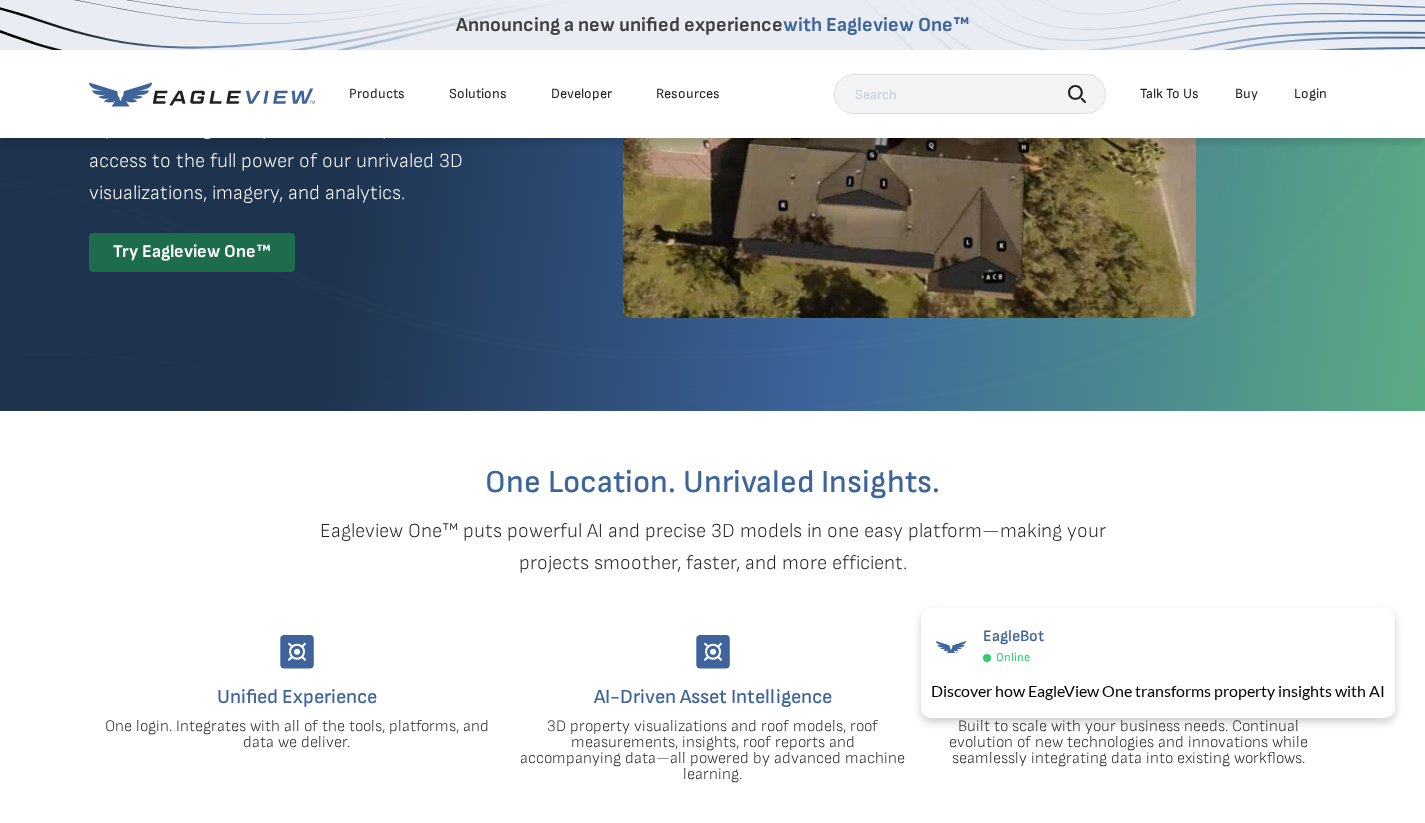 scroll, scrollTop: 0, scrollLeft: 0, axis: both 